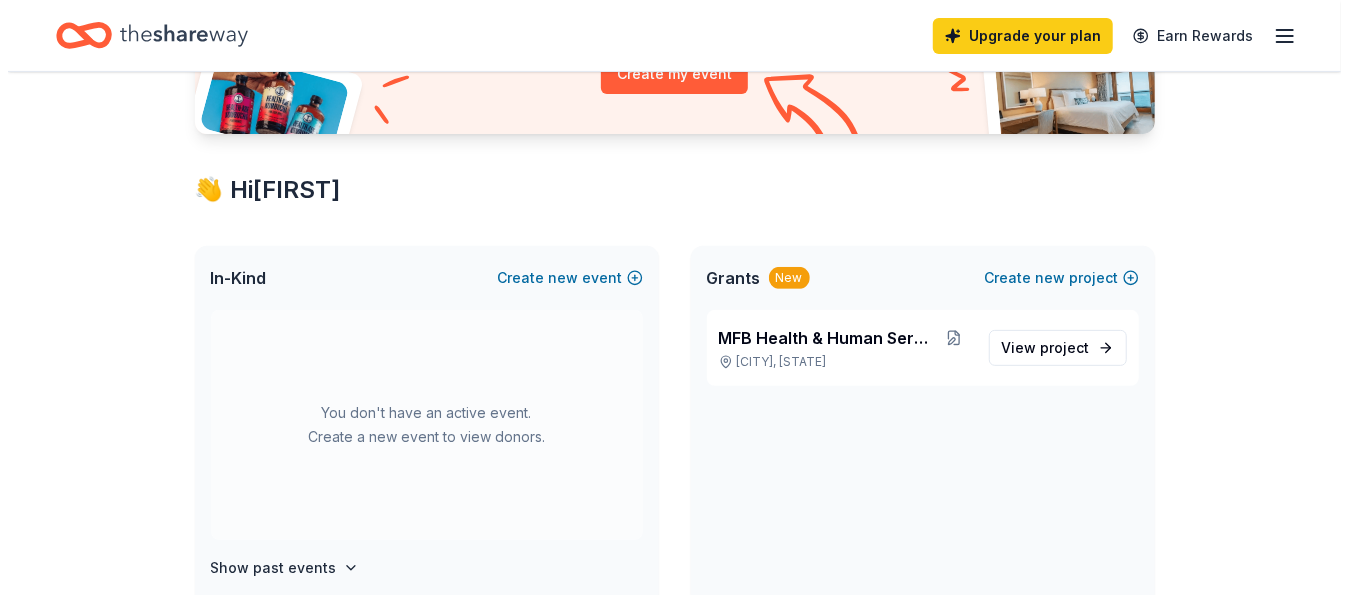 scroll, scrollTop: 300, scrollLeft: 0, axis: vertical 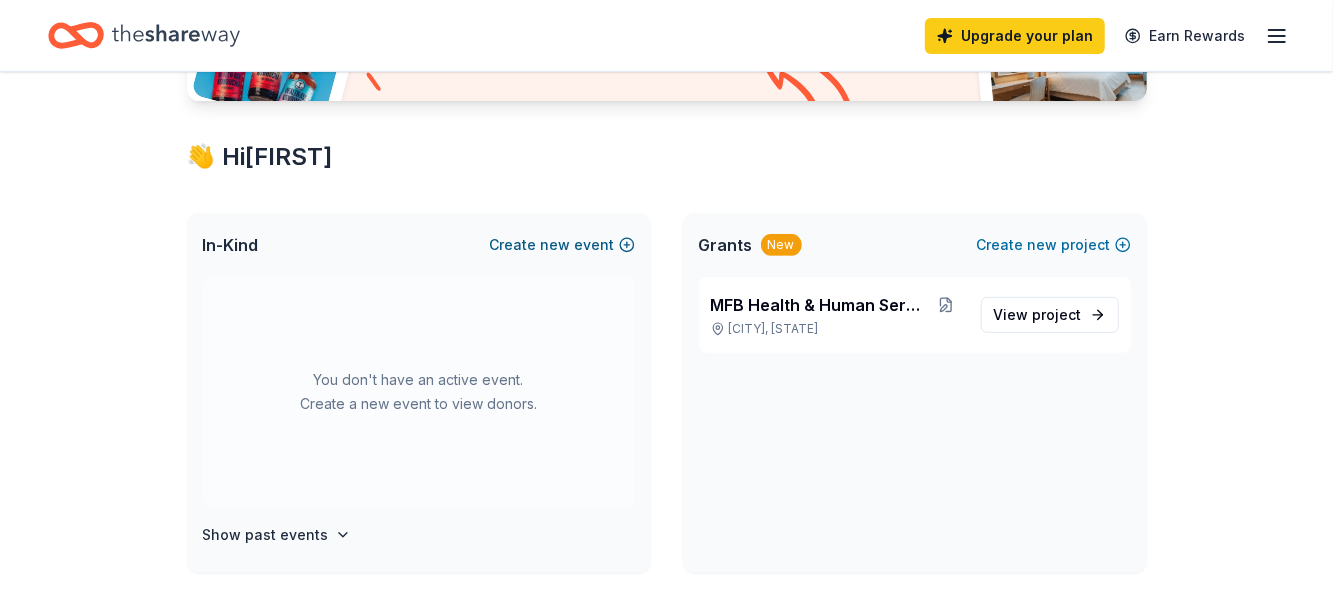 click on "new" at bounding box center [556, 245] 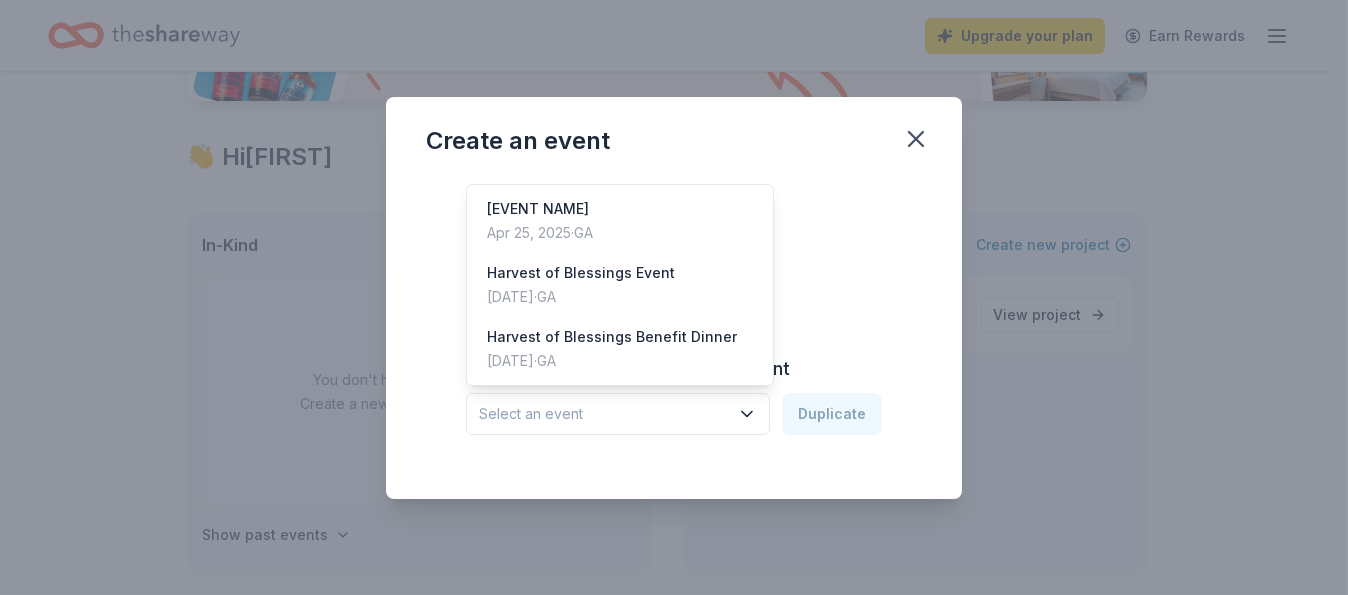 click 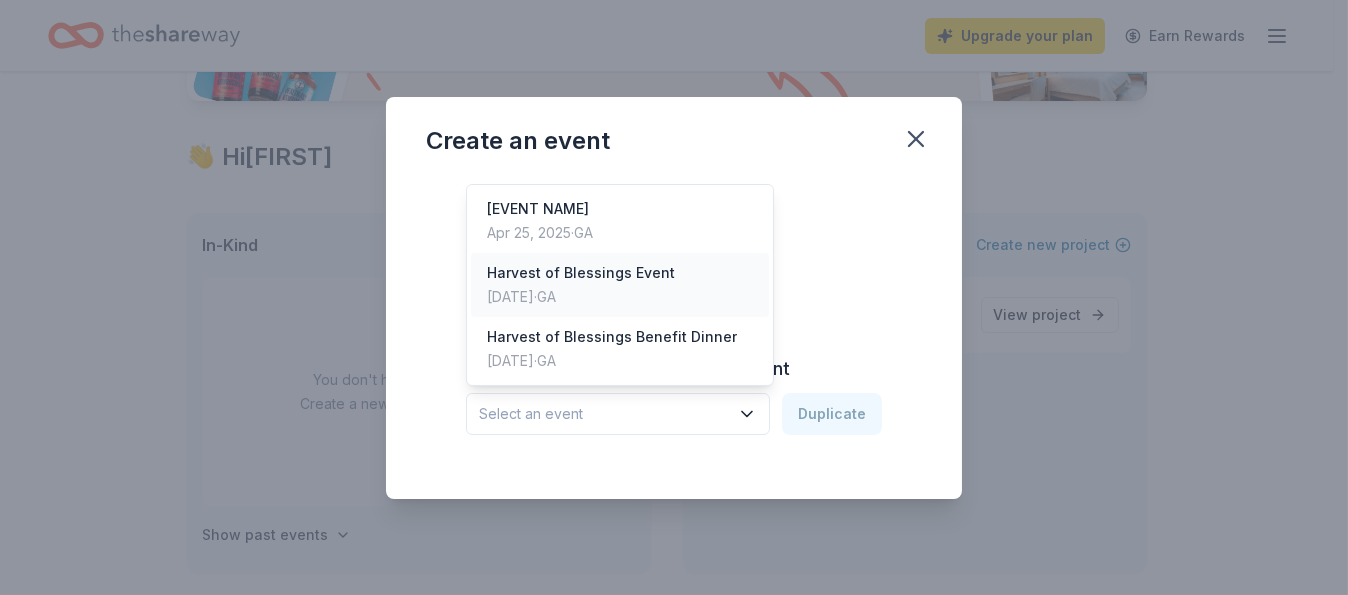click on "Harvest of Blessings Event" at bounding box center (581, 273) 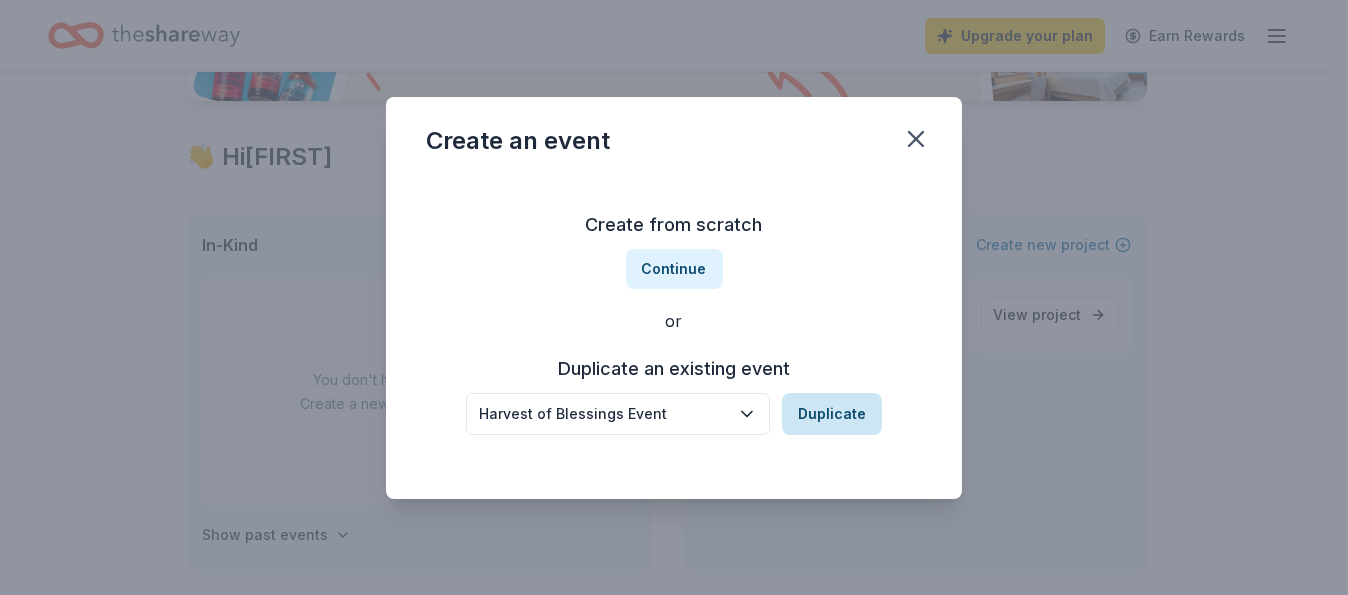 click on "Duplicate" at bounding box center (832, 414) 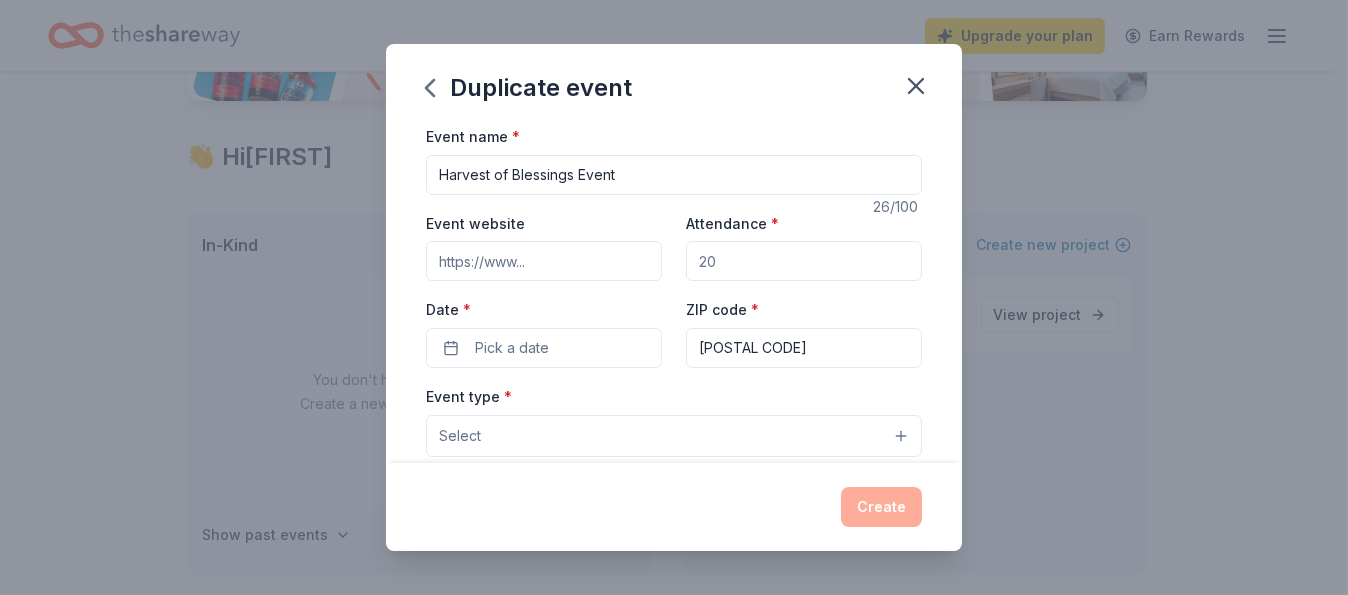 click on "Attendance *" at bounding box center (804, 261) 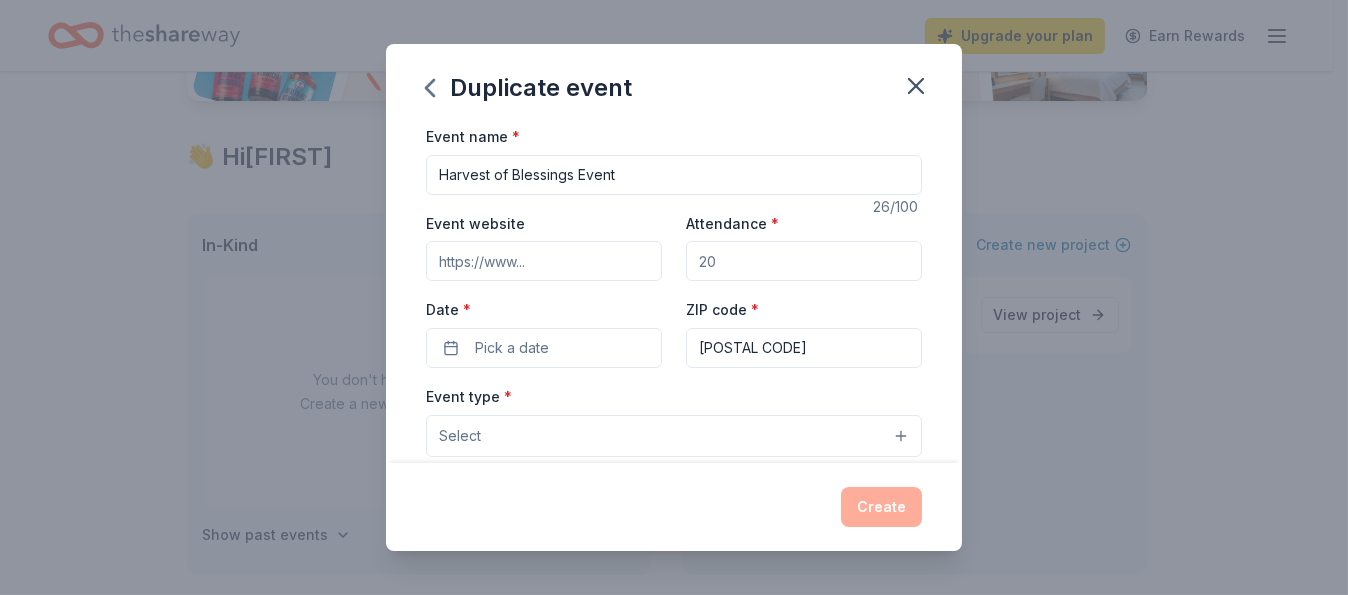 type on "300" 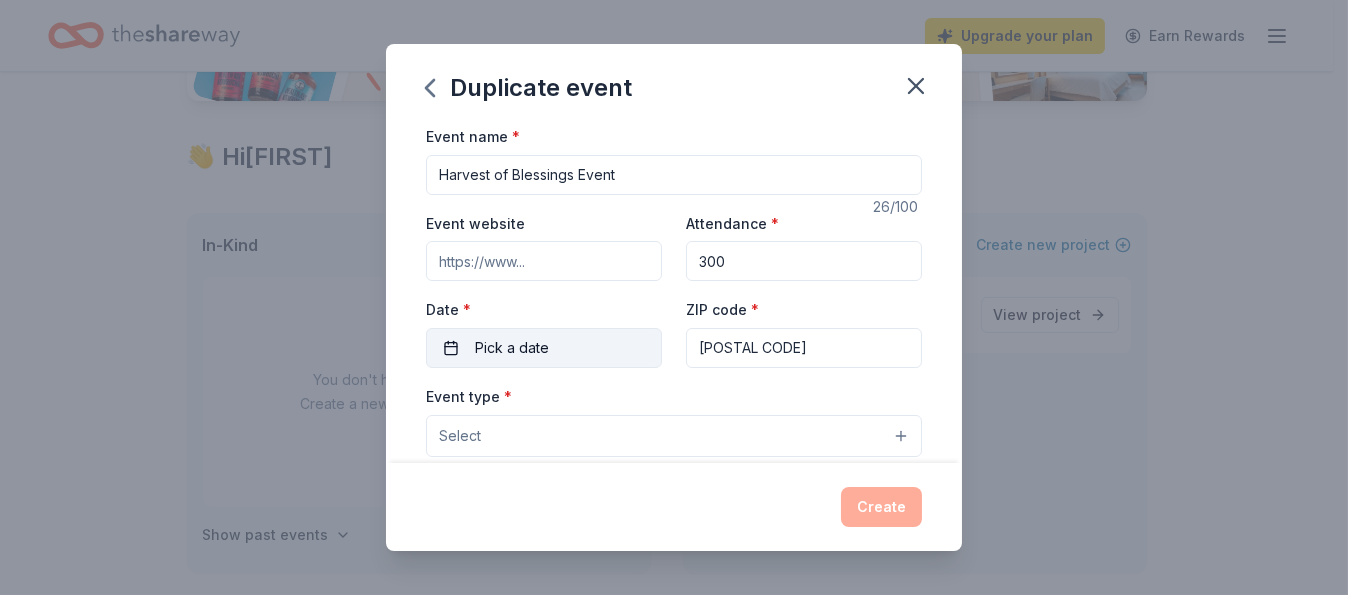 click on "Pick a date" at bounding box center [512, 348] 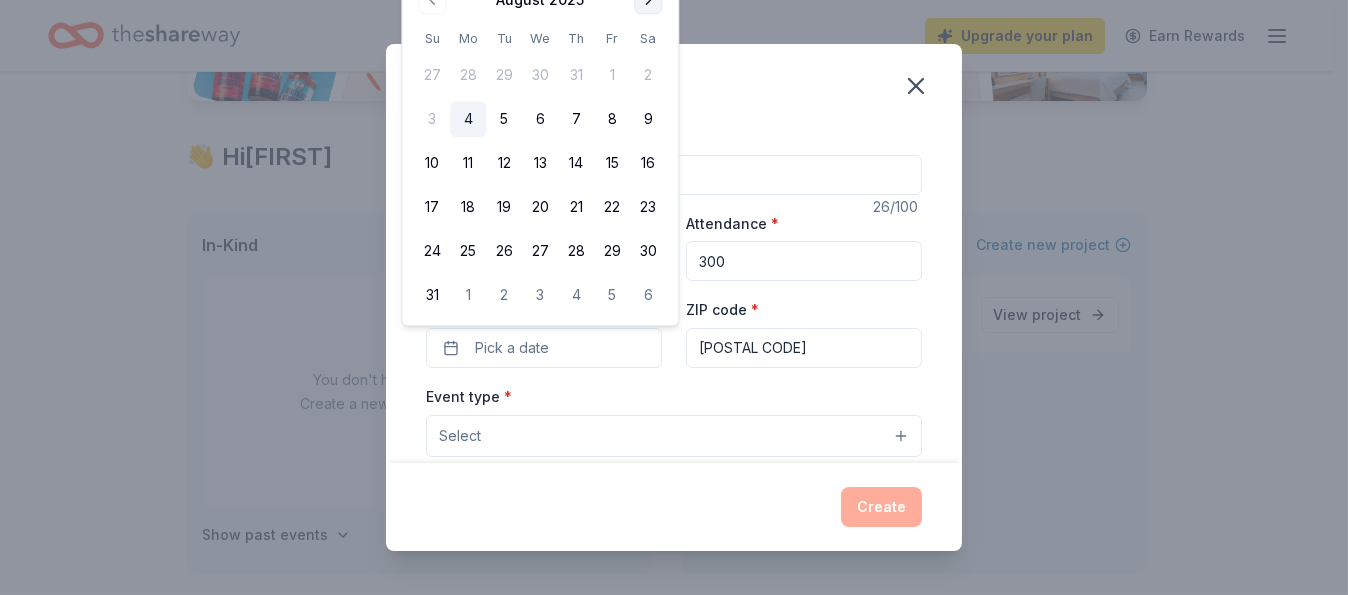 click at bounding box center (648, 0) 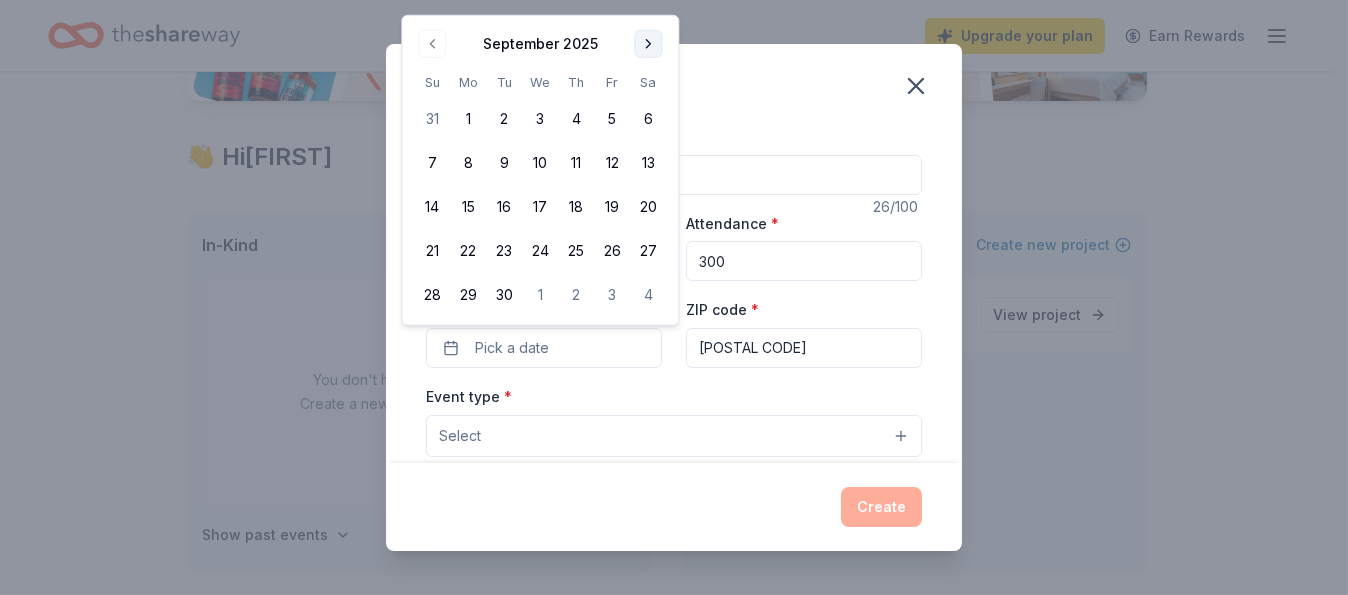 click on "Duplicate event Event name * Harvest of Blessings Event 26 /100 Event website Attendance * 300 Date * [ZIP] Event type * Select Demographic Select We use this information to help brands find events with their target demographic to sponsor their products. Mailing address Apt/unit Description What are you looking for? * Auction & raffle Meals Snacks Desserts Alcohol Beverages Send me reminders Email me reminders of donor application deadlines Recurring event Copy donors Saved Applied Approved Declined Not interested All copied donors will be given "saved" status in your new event. Companies that are no longer donating will not be copied. Create" at bounding box center [674, 297] 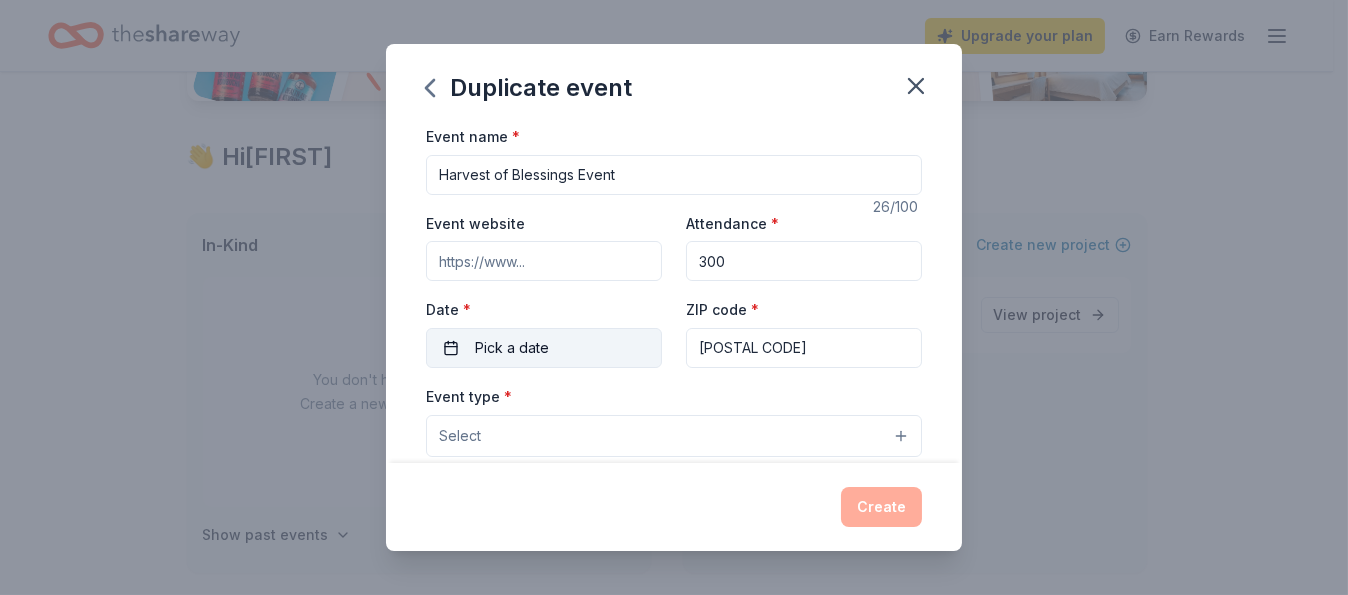 click on "Pick a date" at bounding box center (544, 348) 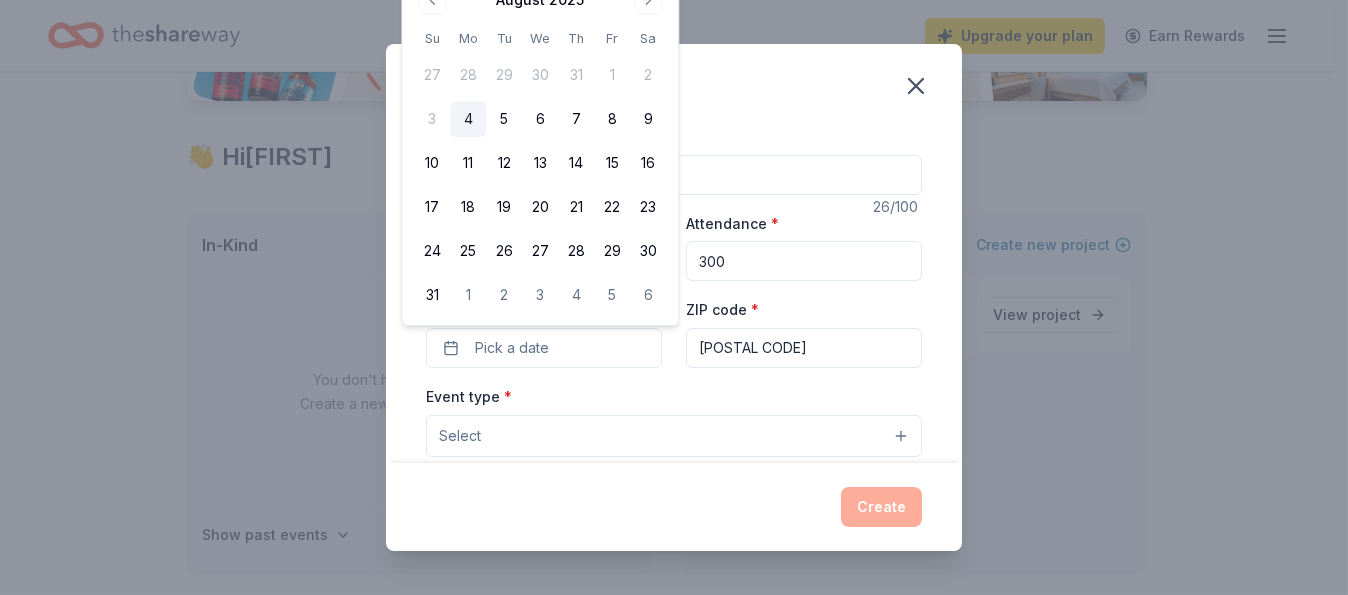 drag, startPoint x: 667, startPoint y: 111, endPoint x: 667, endPoint y: 133, distance: 22 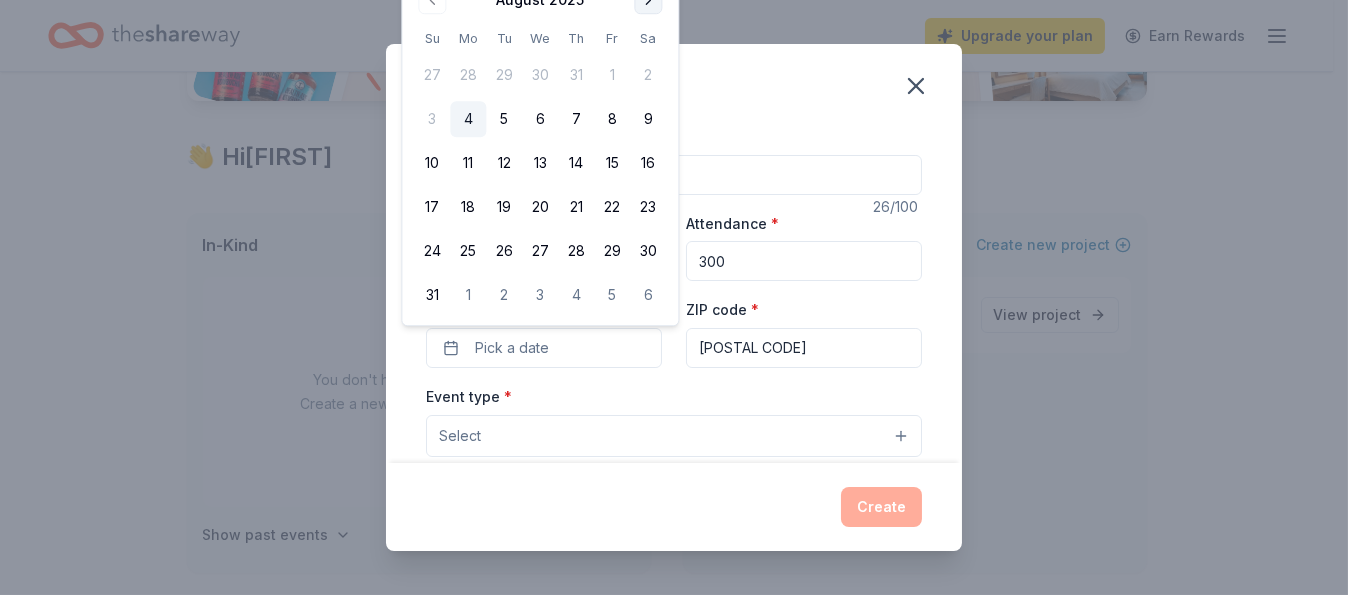 click at bounding box center (648, 0) 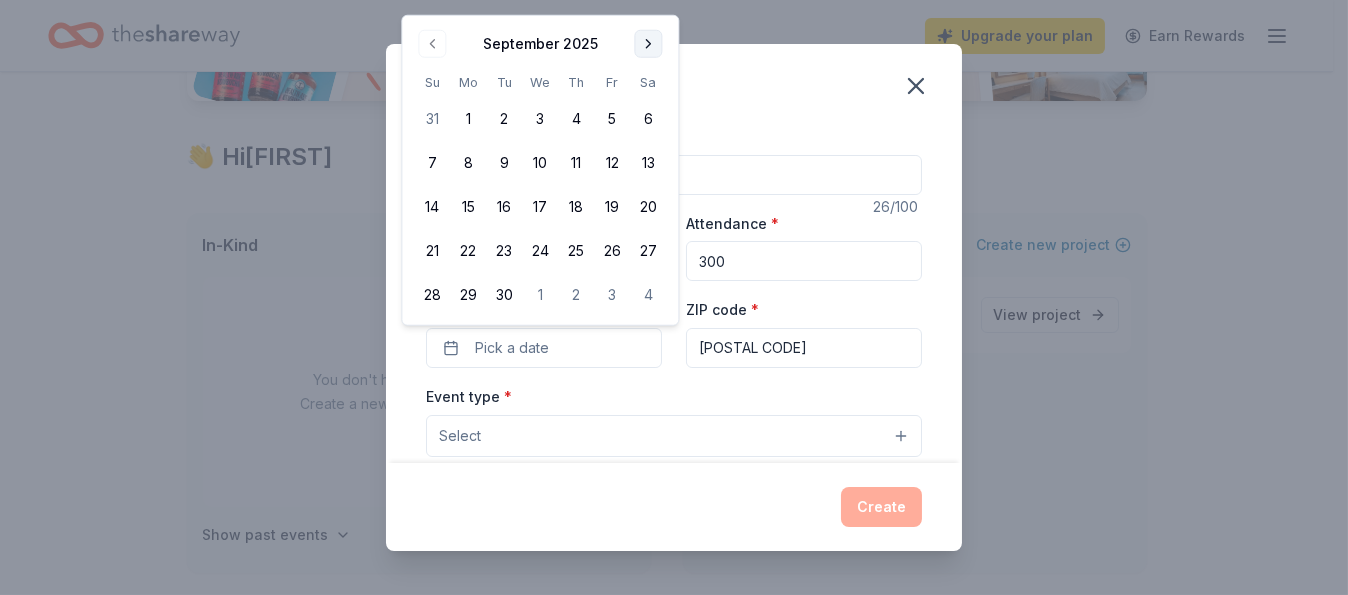 click at bounding box center (648, 44) 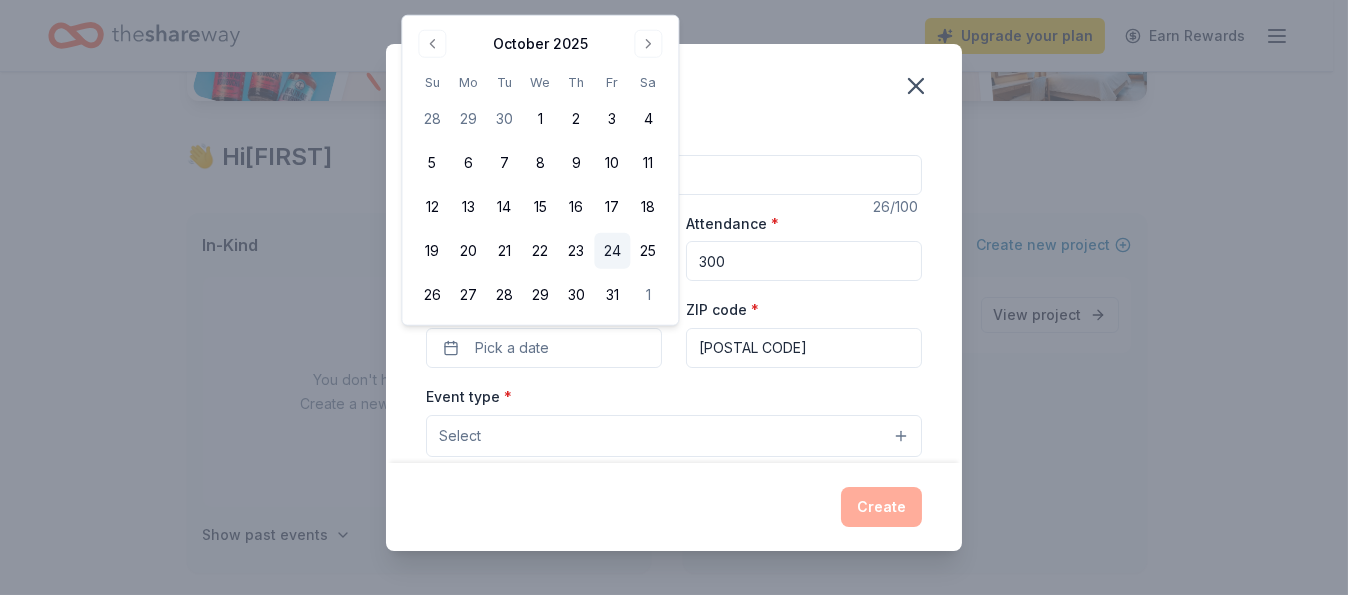 click on "24" at bounding box center (612, 251) 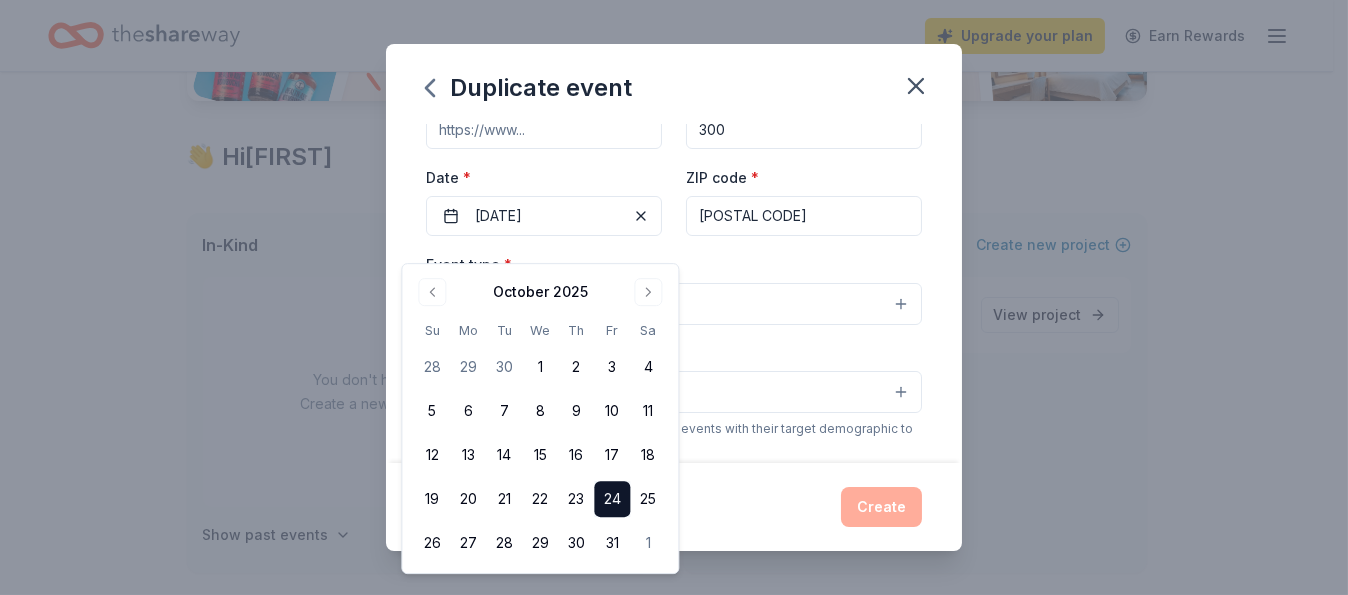 scroll, scrollTop: 200, scrollLeft: 0, axis: vertical 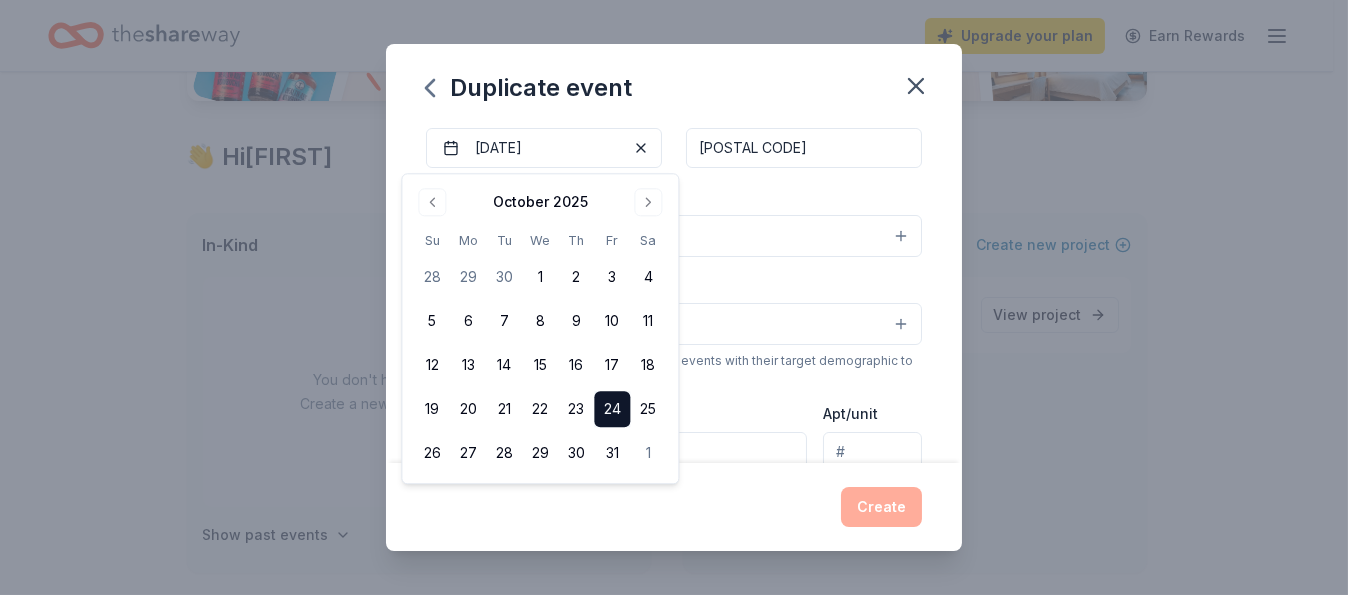 click on "Select" at bounding box center (674, 236) 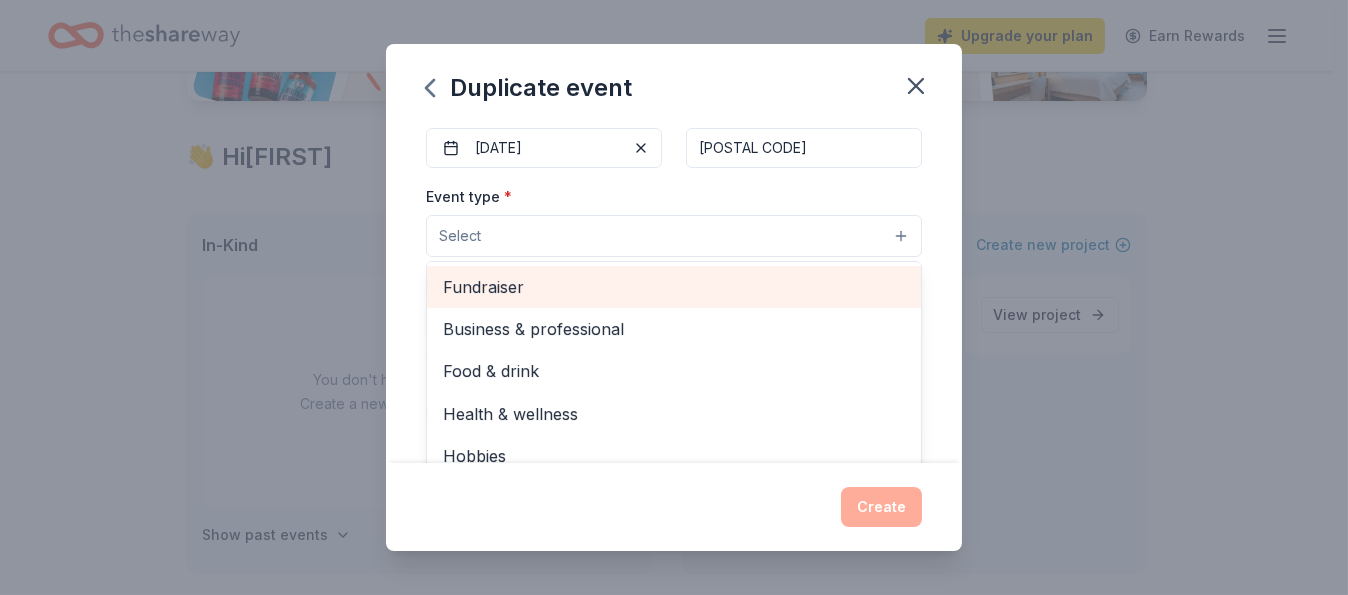 click on "Fundraiser" at bounding box center (674, 287) 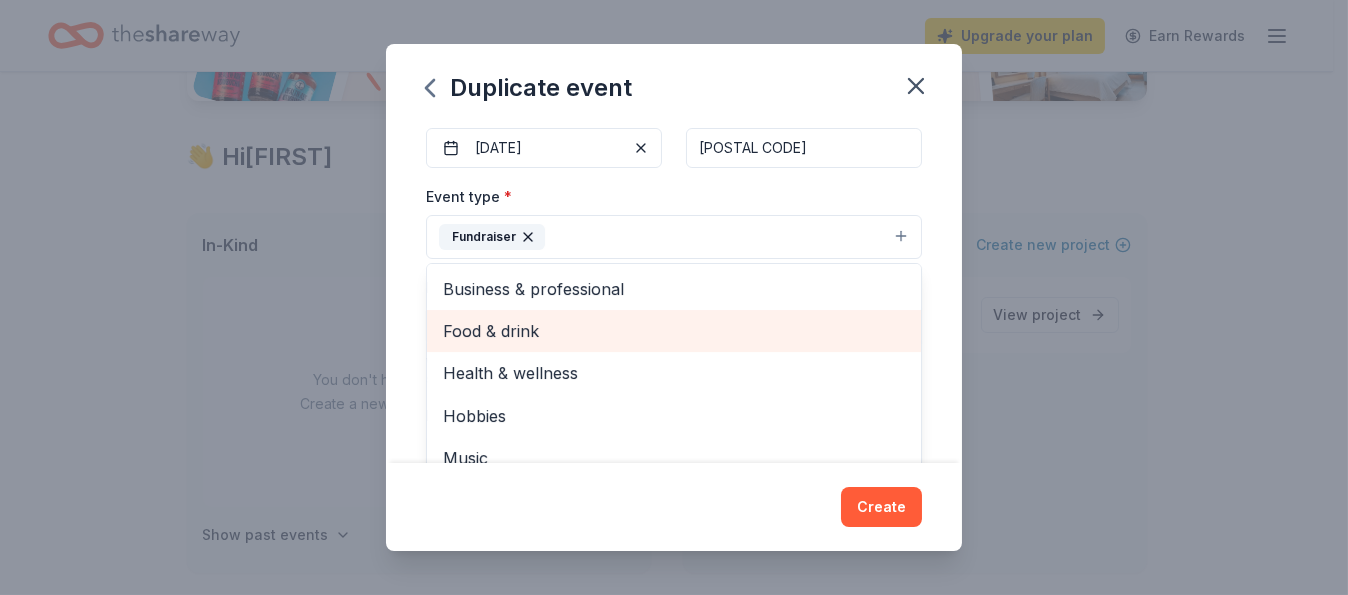 click on "Food & drink" at bounding box center [674, 331] 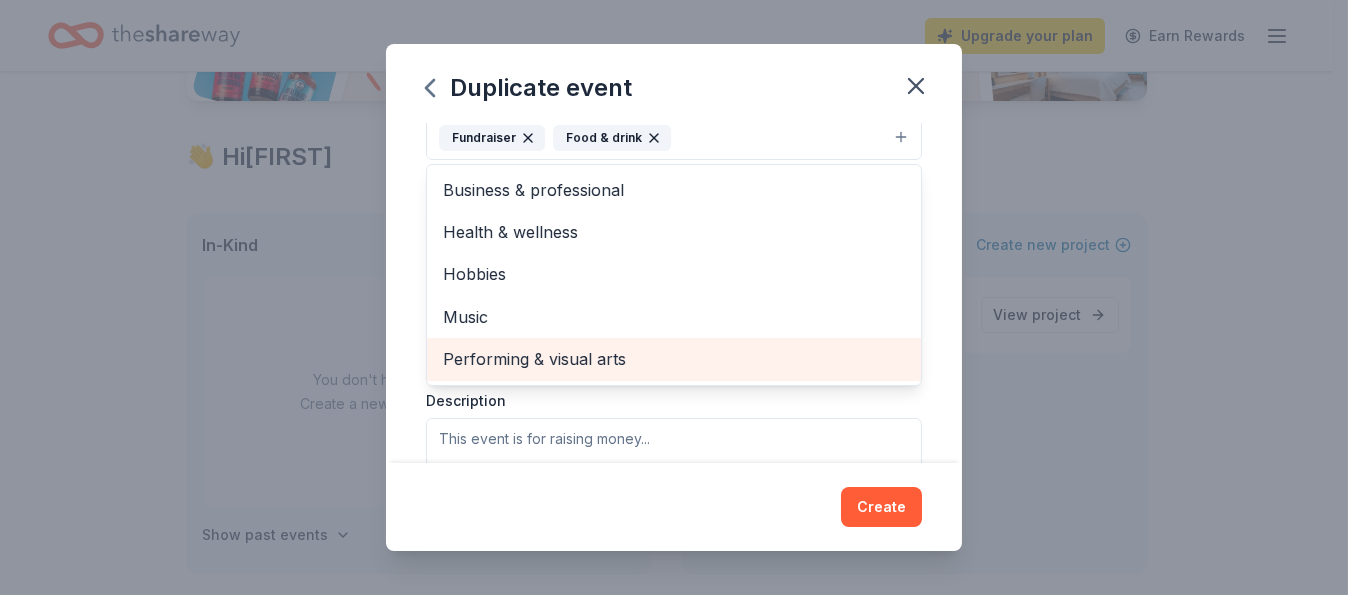 scroll, scrollTop: 300, scrollLeft: 0, axis: vertical 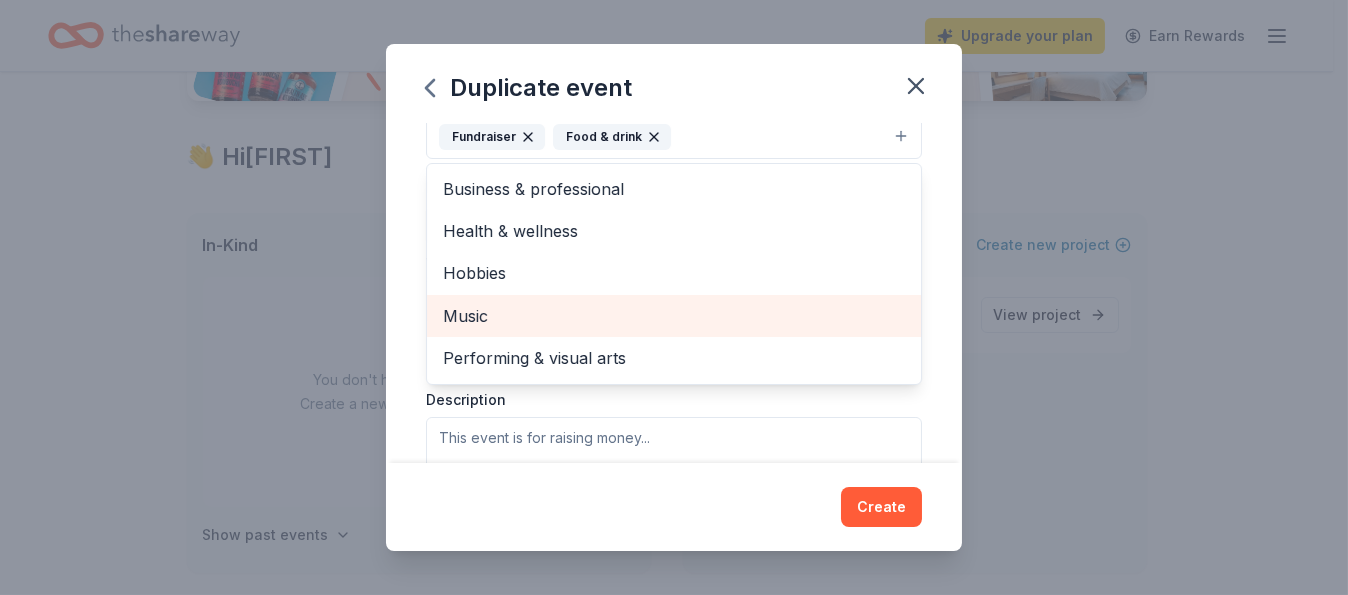 click on "Music" at bounding box center [674, 316] 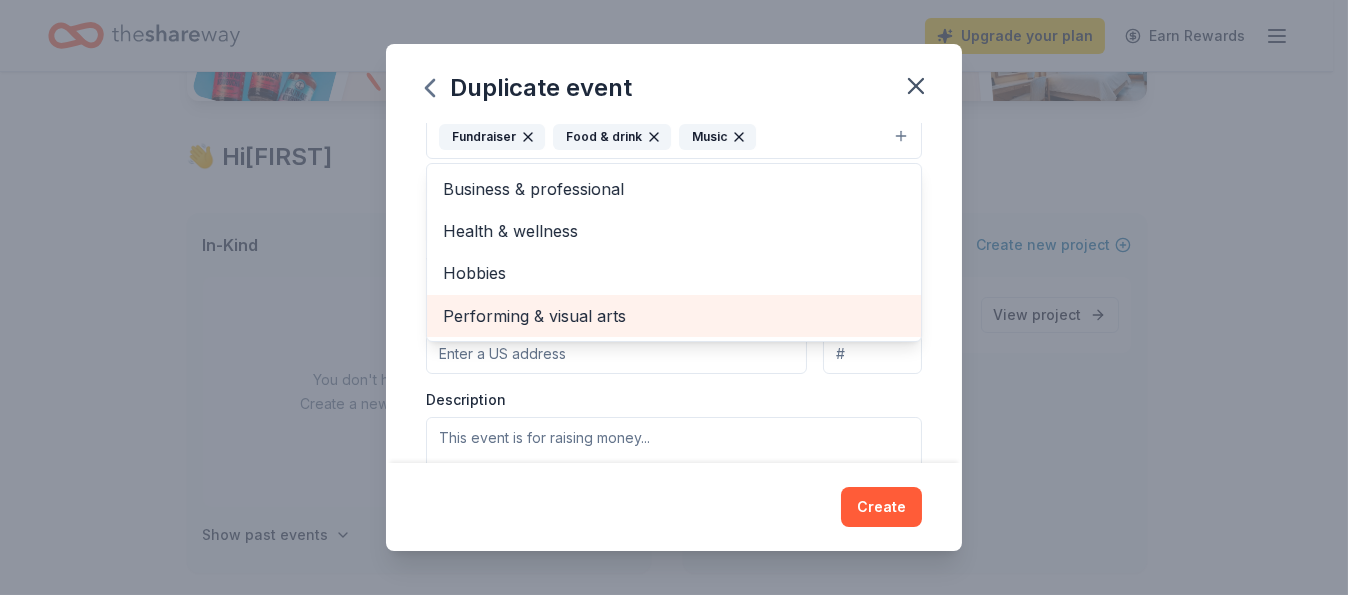 click on "Performing & visual arts" at bounding box center (674, 316) 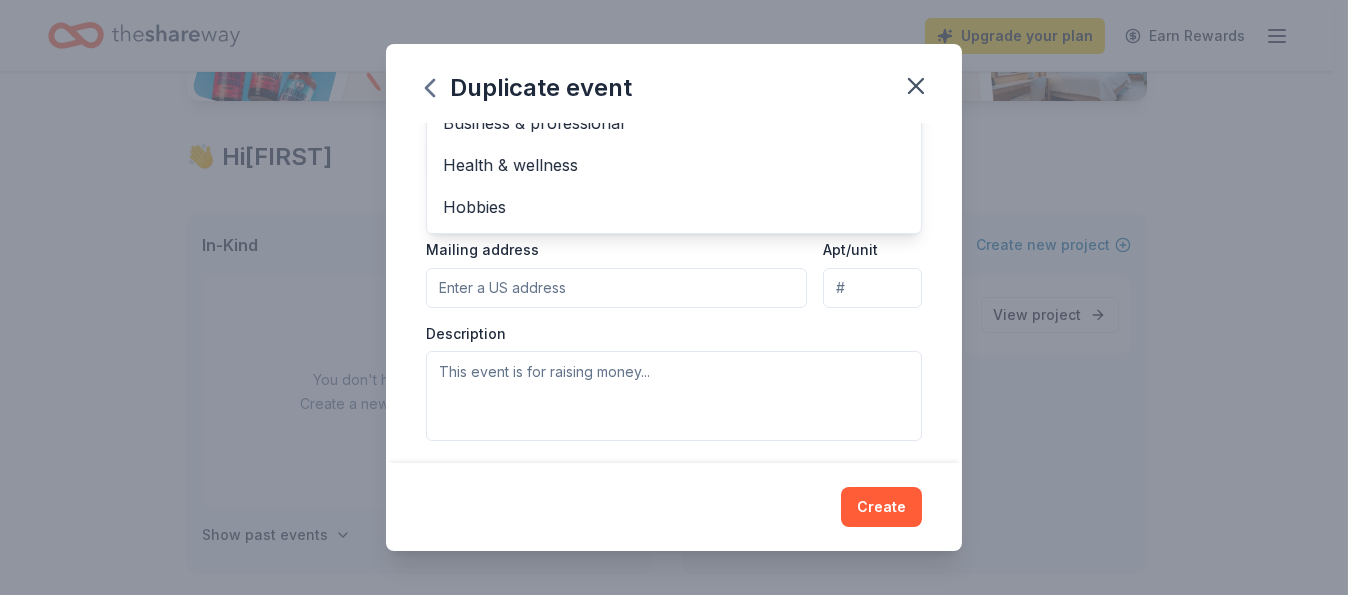 click on "Event type * Fundraiser Food & drink Music Performing & visual arts Business & professional Health & wellness Hobbies Demographic Select We use this information to help brands find events with their target demographic to sponsor their products. Mailing address Apt/unit Description" at bounding box center (674, 212) 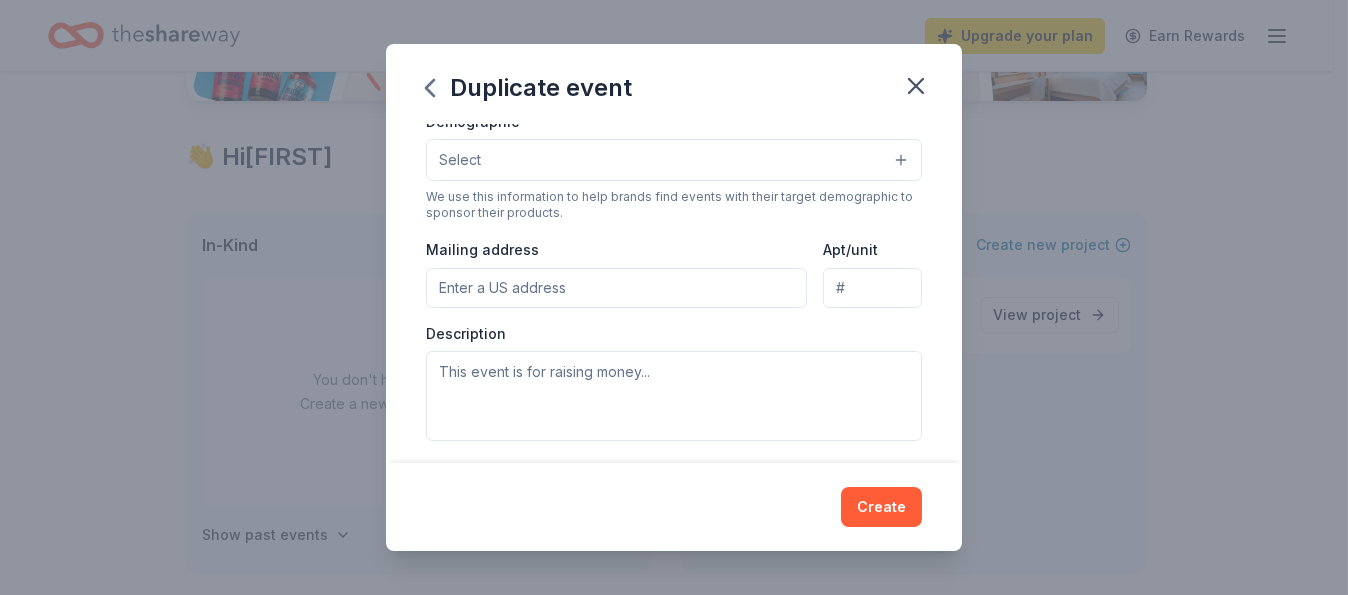 scroll, scrollTop: 160, scrollLeft: 0, axis: vertical 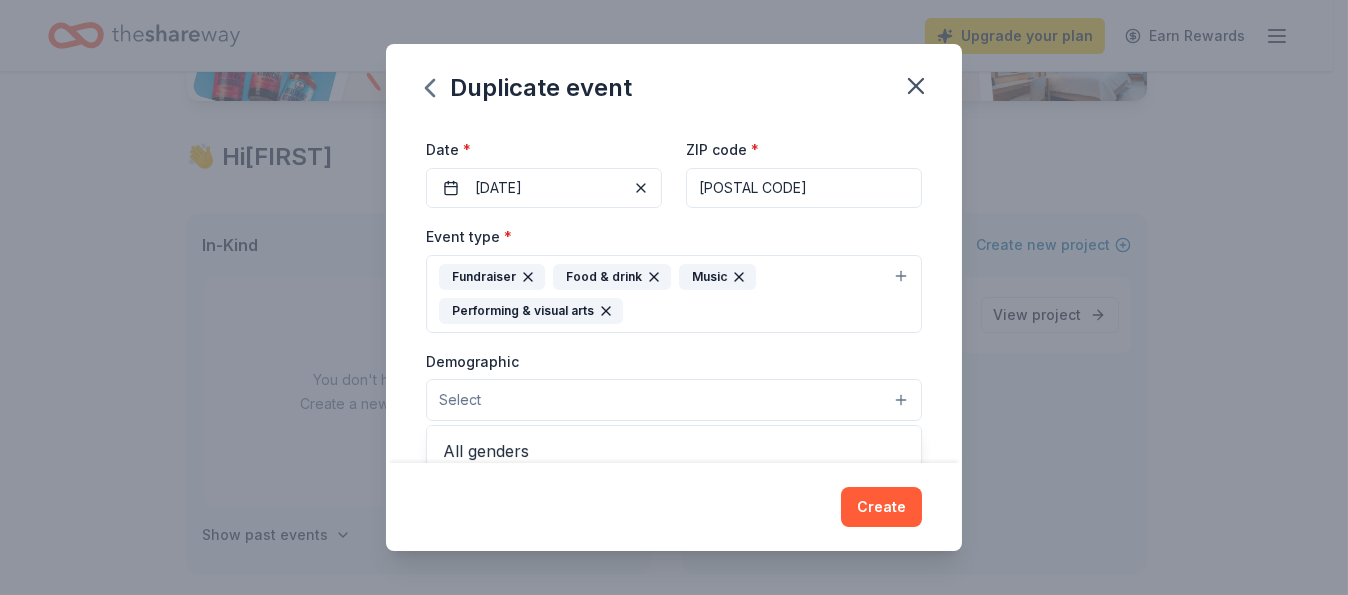 click on "Select" at bounding box center [674, 400] 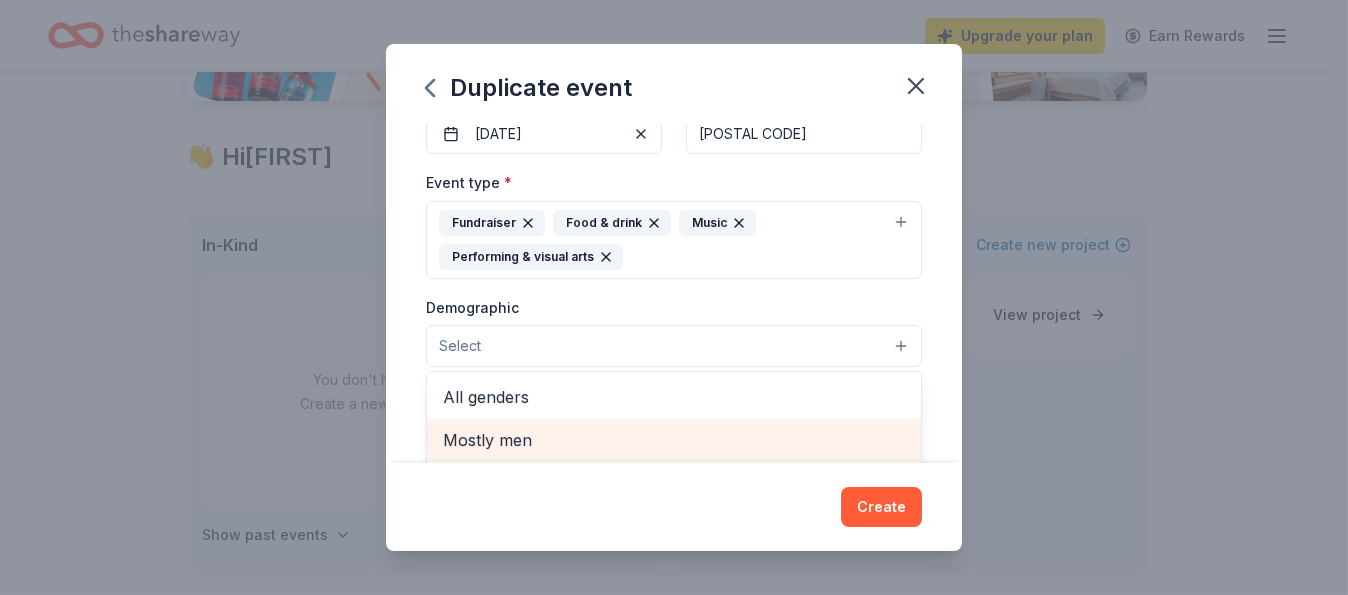 scroll, scrollTop: 261, scrollLeft: 0, axis: vertical 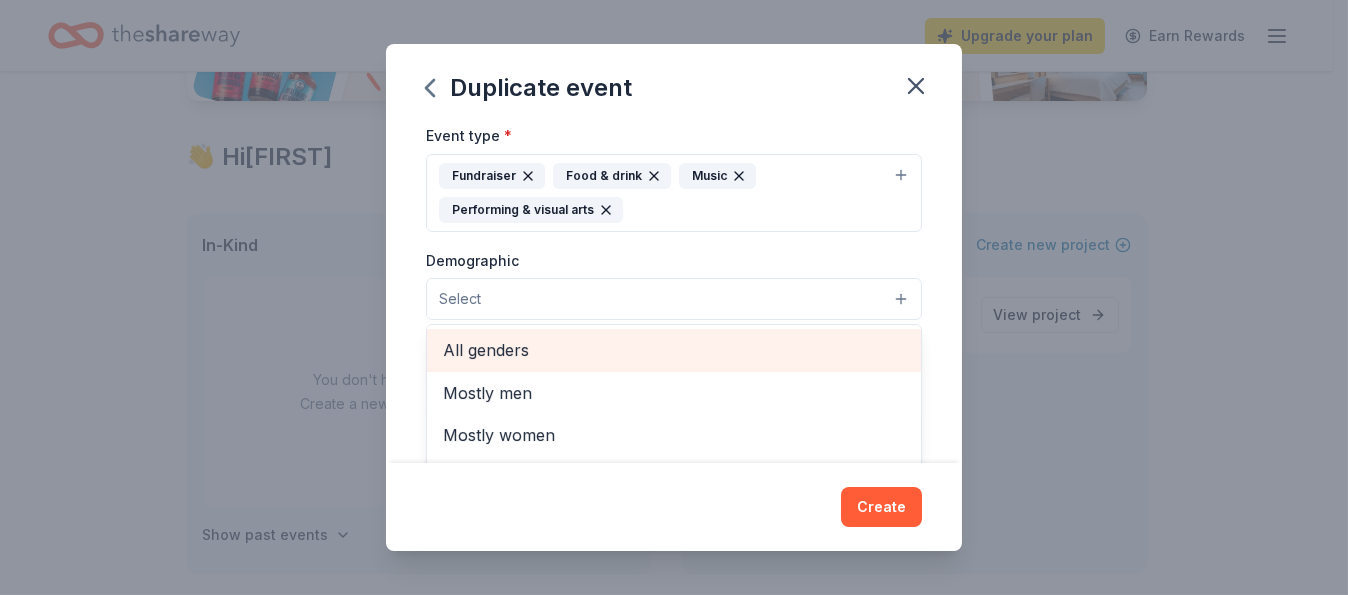 click on "All genders" at bounding box center (674, 350) 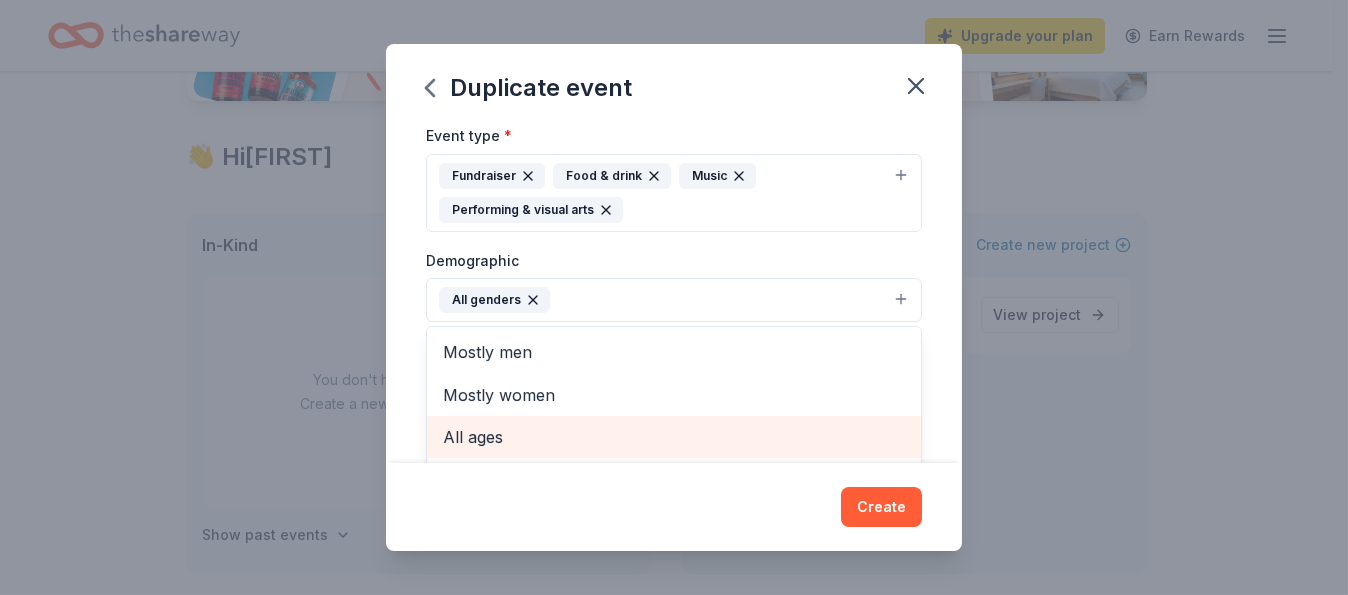 click on "All ages" at bounding box center (674, 437) 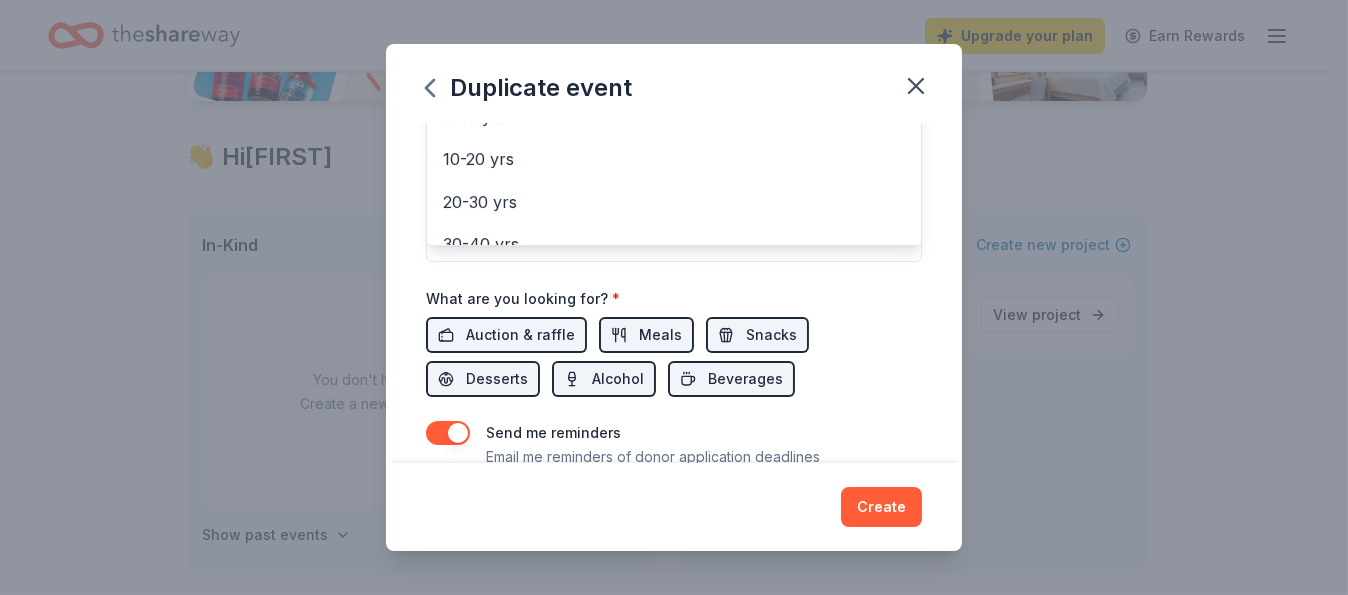 scroll, scrollTop: 607, scrollLeft: 0, axis: vertical 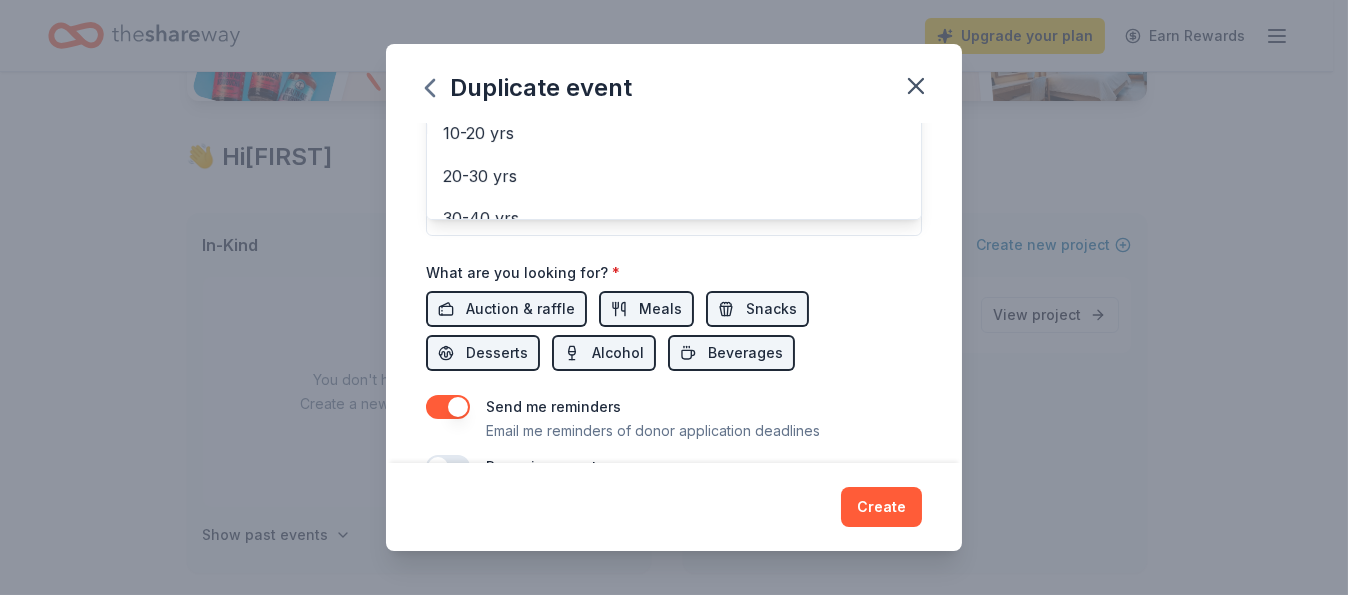 click on "Event name * Harvest of Blessings Event 26 /100 Event website Attendance * 300 Date * [DATE] ZIP code * [ZIP] Event type * Fundraiser Food & drink Music Performing & visual arts Demographic All genders All ages Mostly men Mostly women 0-10 yrs 10-20 yrs 20-30 yrs 30-40 yrs 40-50 yrs 50-60 yrs 60-70 yrs 70-80 yrs 80+ yrs We use this information to help brands find events with their target demographic to sponsor their products. Mailing address Apt/unit Description What are you looking for? * Auction & raffle Meals Snacks Desserts Alcohol Beverages Send me reminders Email me reminders of donor application deadlines Recurring event" at bounding box center (674, -2) 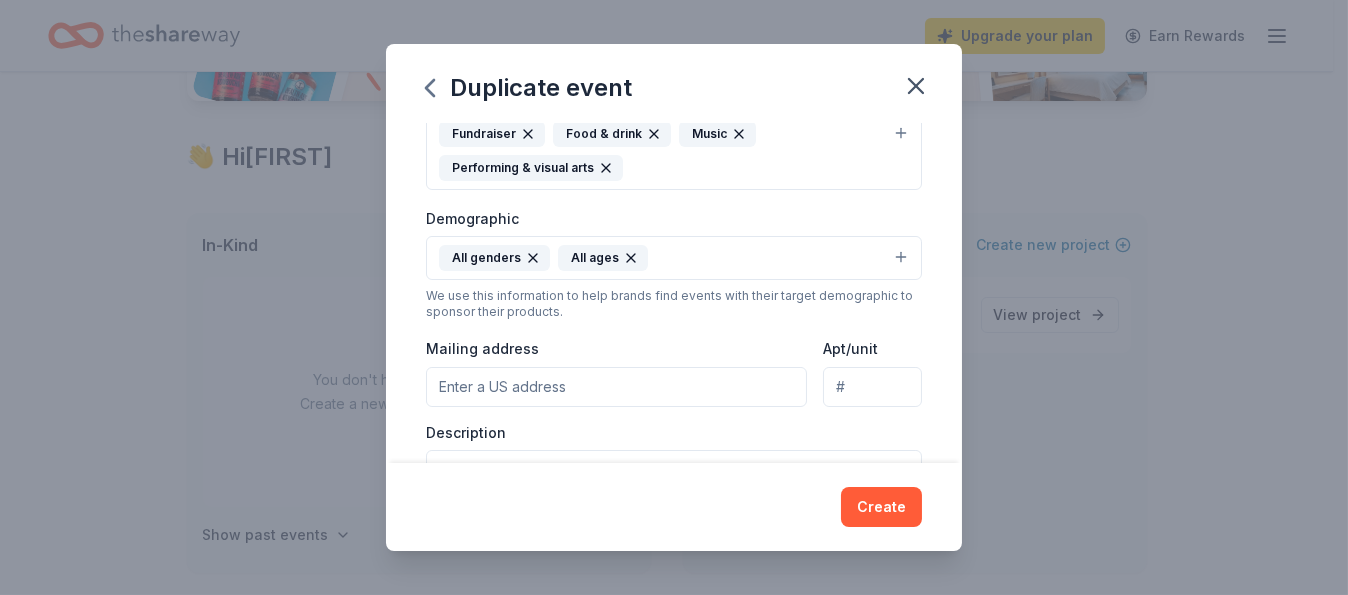 scroll, scrollTop: 367, scrollLeft: 0, axis: vertical 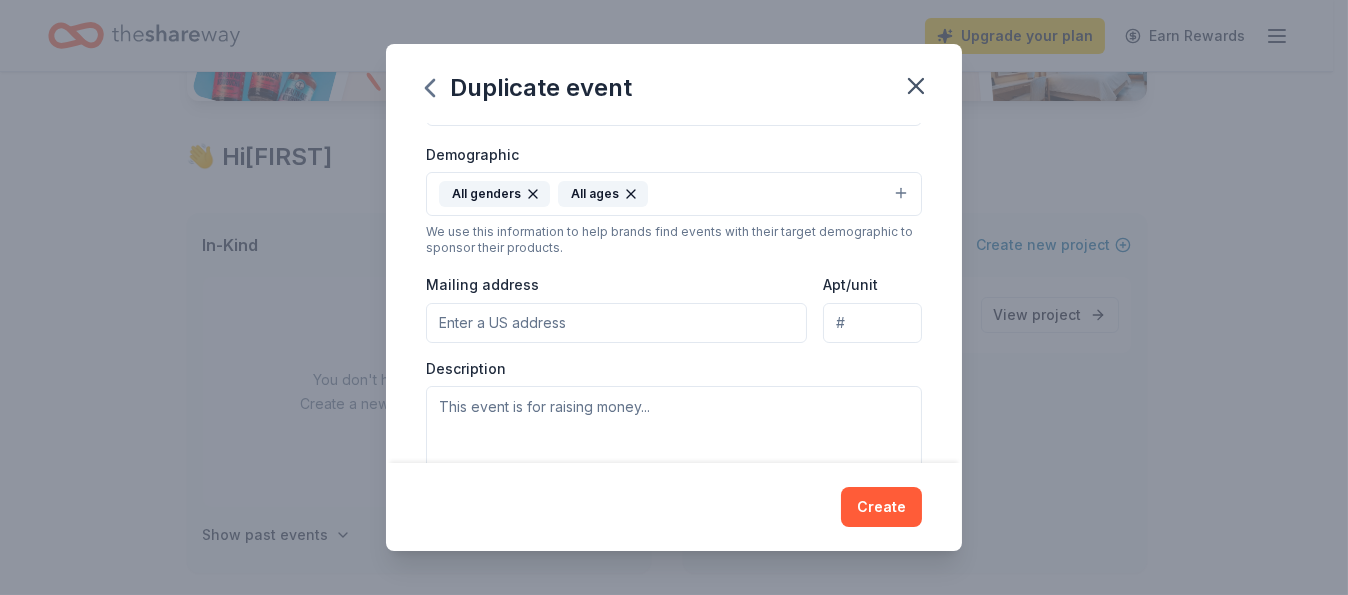 click on "Mailing address" at bounding box center [616, 323] 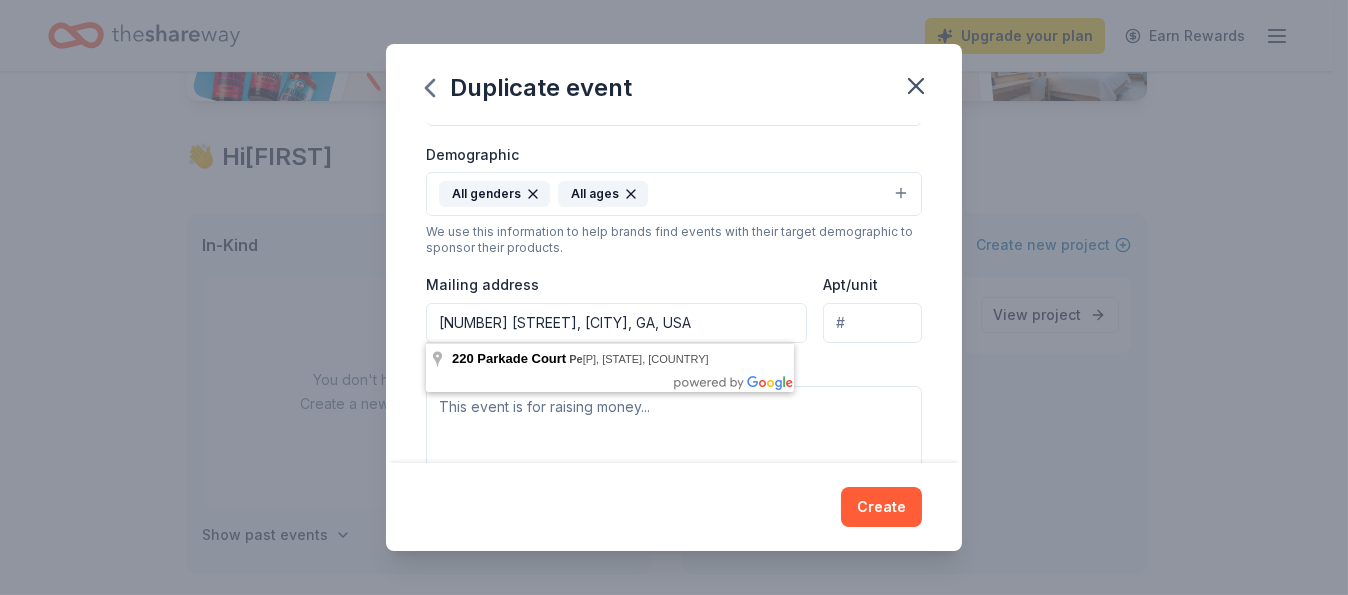 type on "[NUMBER] [STREET], [CITY], [STATE], [ZIP]" 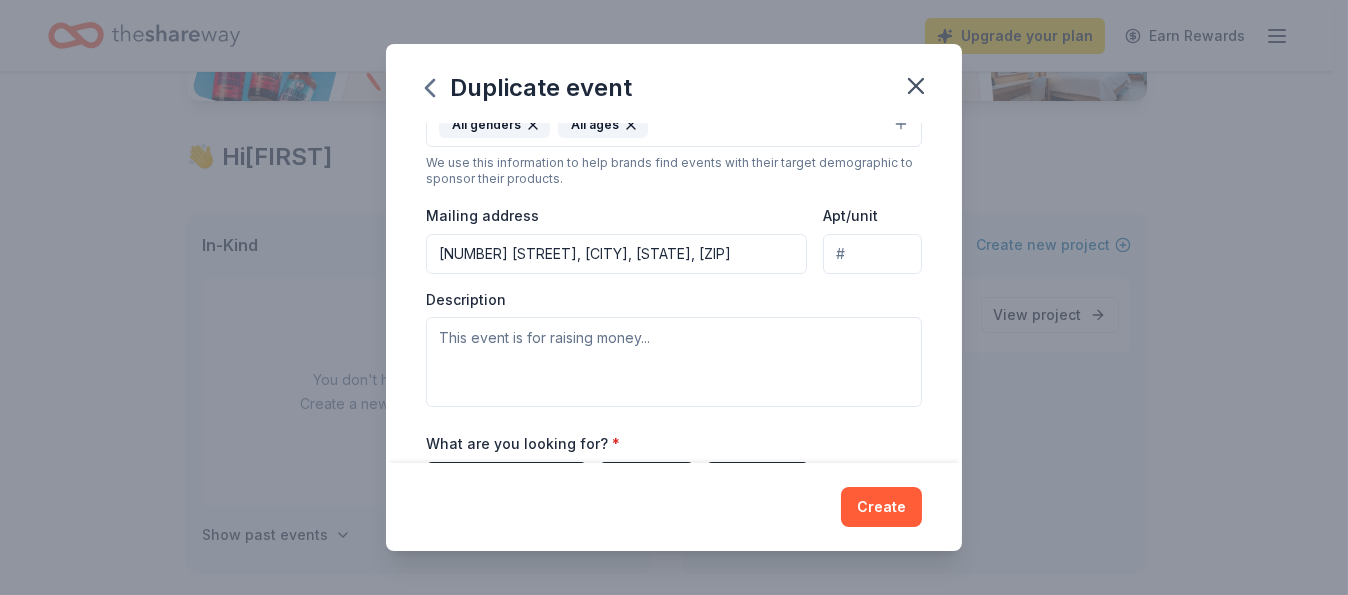 scroll, scrollTop: 467, scrollLeft: 0, axis: vertical 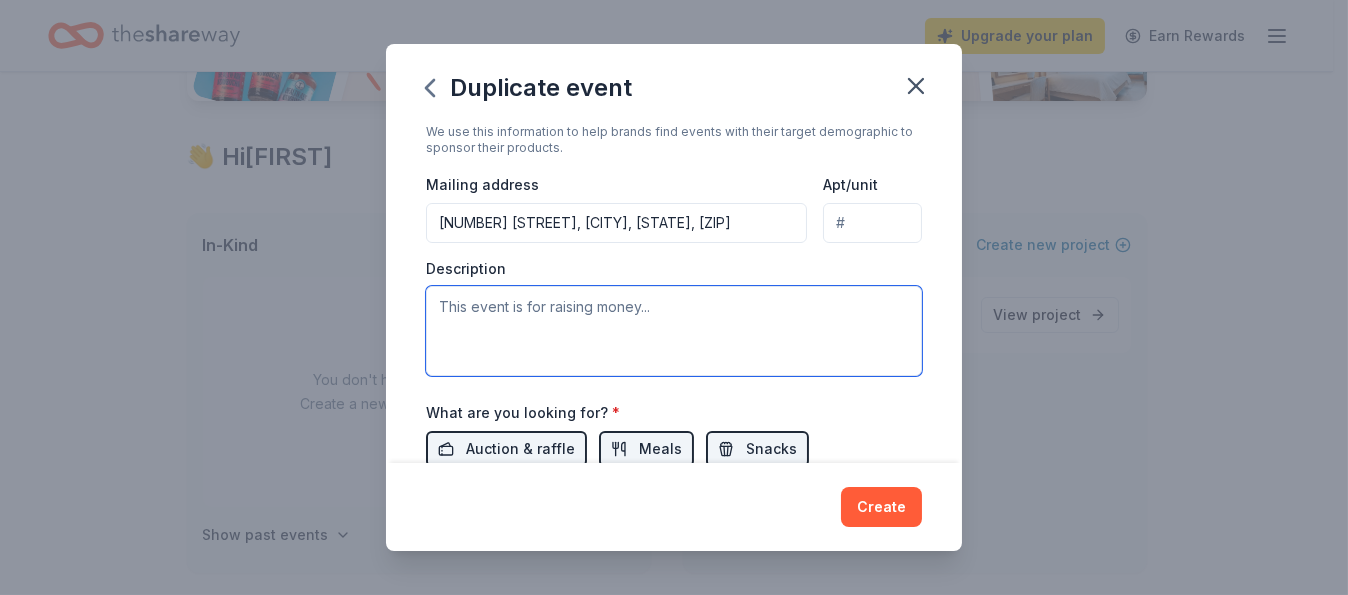 click at bounding box center [674, 331] 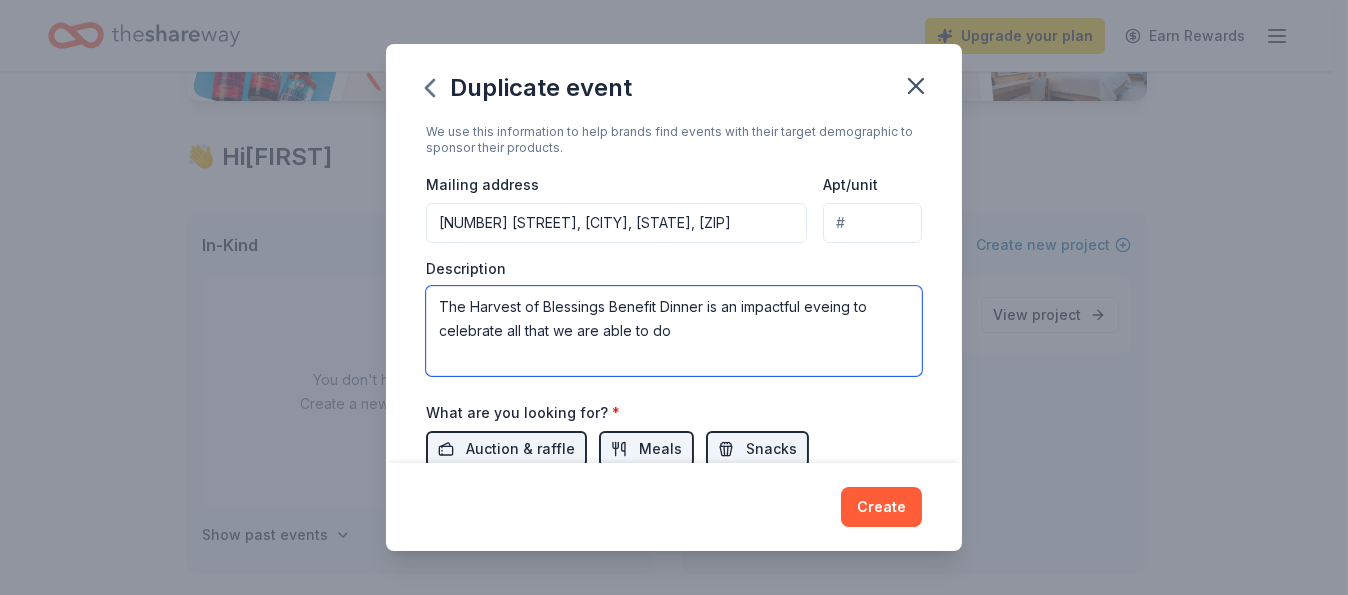 click on "The Harvest of Blessings Benefit Dinner is an impactful eveing to celebrate all that we are able to do" at bounding box center (674, 331) 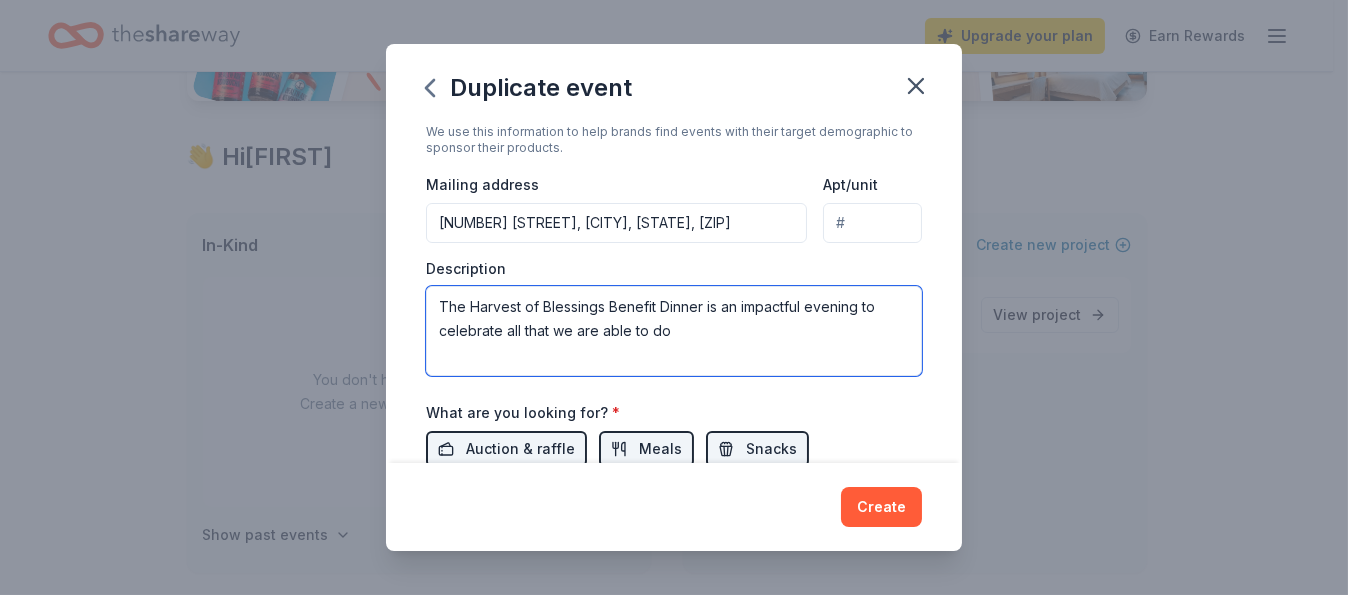 drag, startPoint x: 671, startPoint y: 332, endPoint x: 668, endPoint y: 351, distance: 19.235384 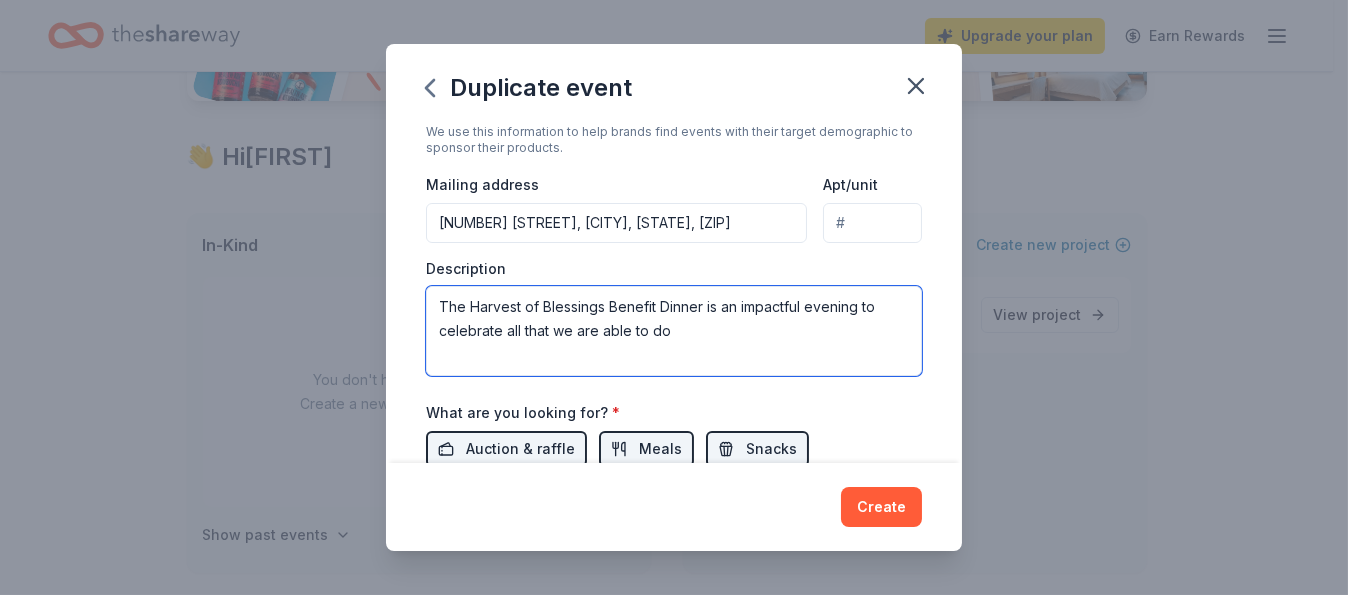 click on "The Harvest of Blessings Benefit Dinner is an impactful evening to celebrate all that we are able to do" at bounding box center (674, 331) 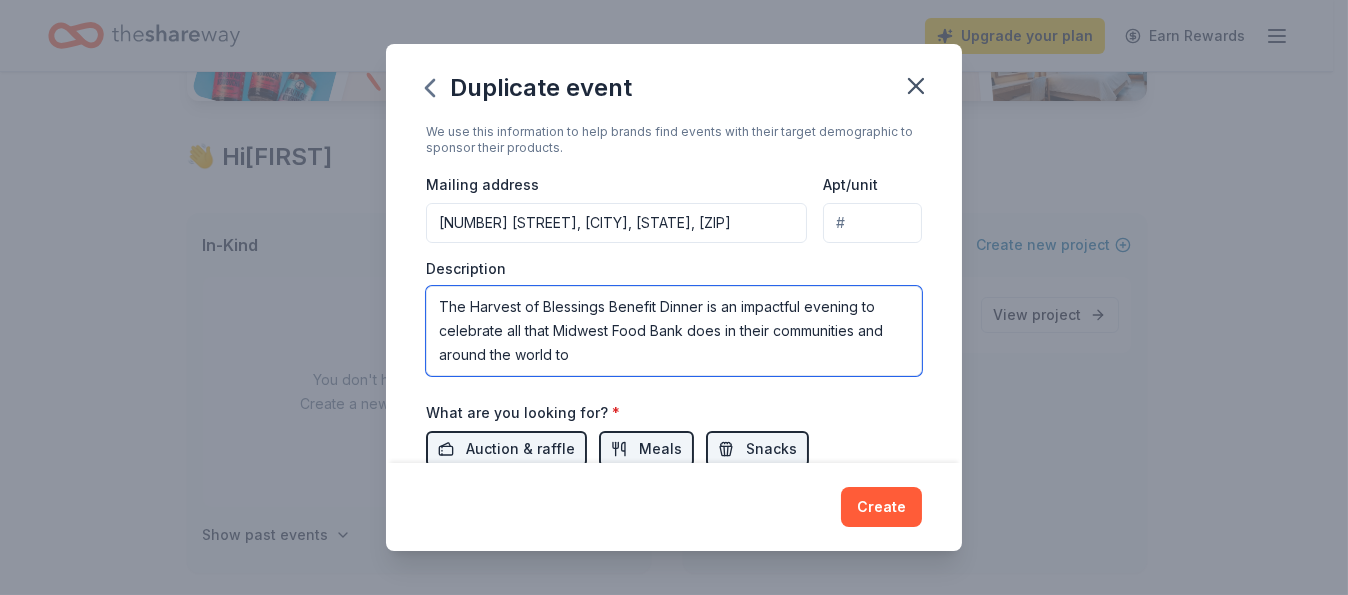 drag, startPoint x: 769, startPoint y: 332, endPoint x: 740, endPoint y: 339, distance: 29.832869 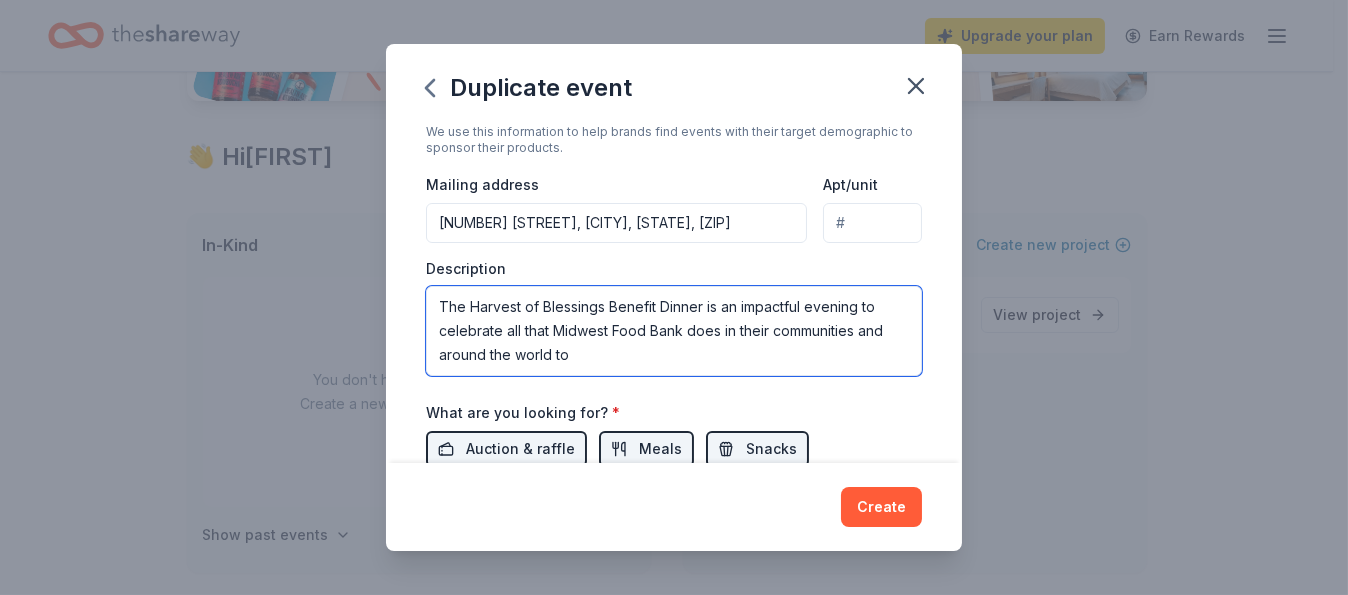 click on "The Harvest of Blessings Benefit Dinner is an impactful evening to celebrate all that Midwest Food Bank does in their communities and around the world to" at bounding box center [674, 331] 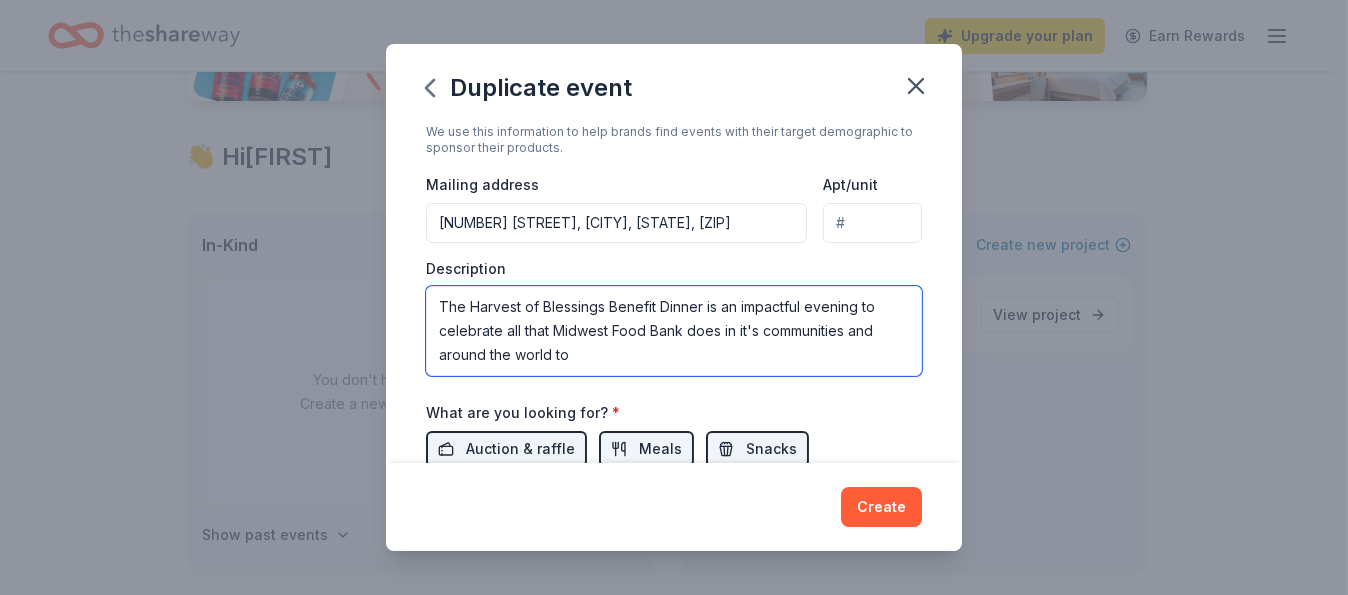 click on "The Harvest of Blessings Benefit Dinner is an impactful evening to celebrate all that Midwest Food Bank does in it's communities and around the world to" at bounding box center [674, 331] 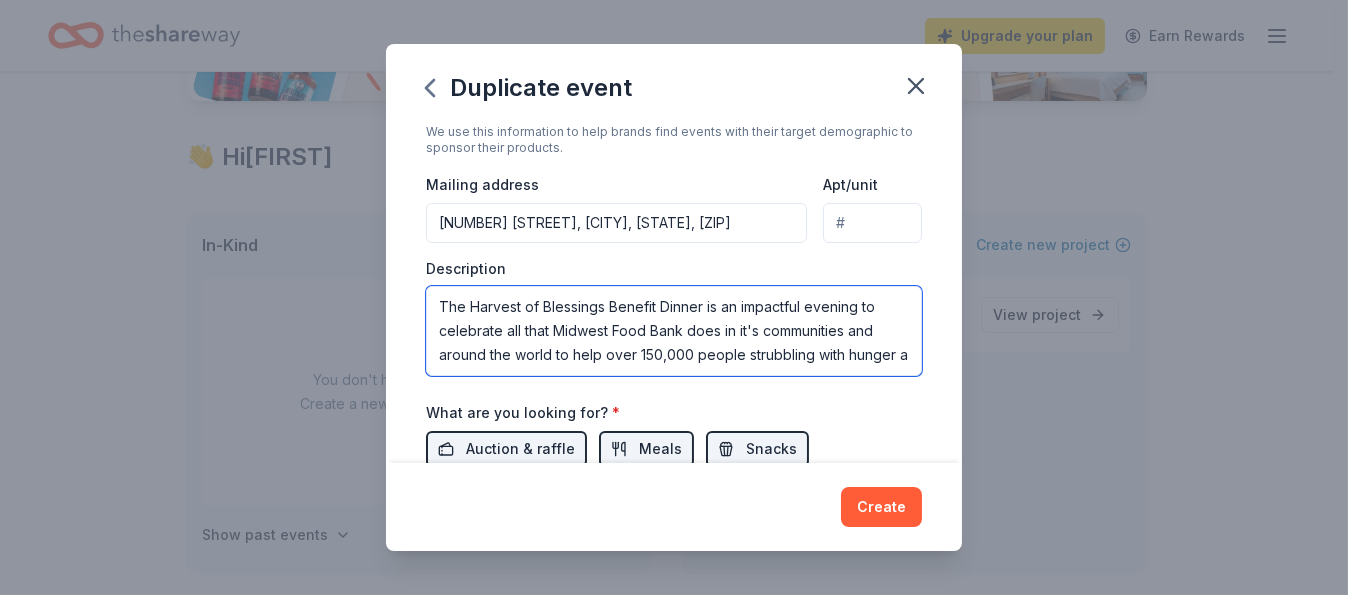scroll, scrollTop: 12, scrollLeft: 0, axis: vertical 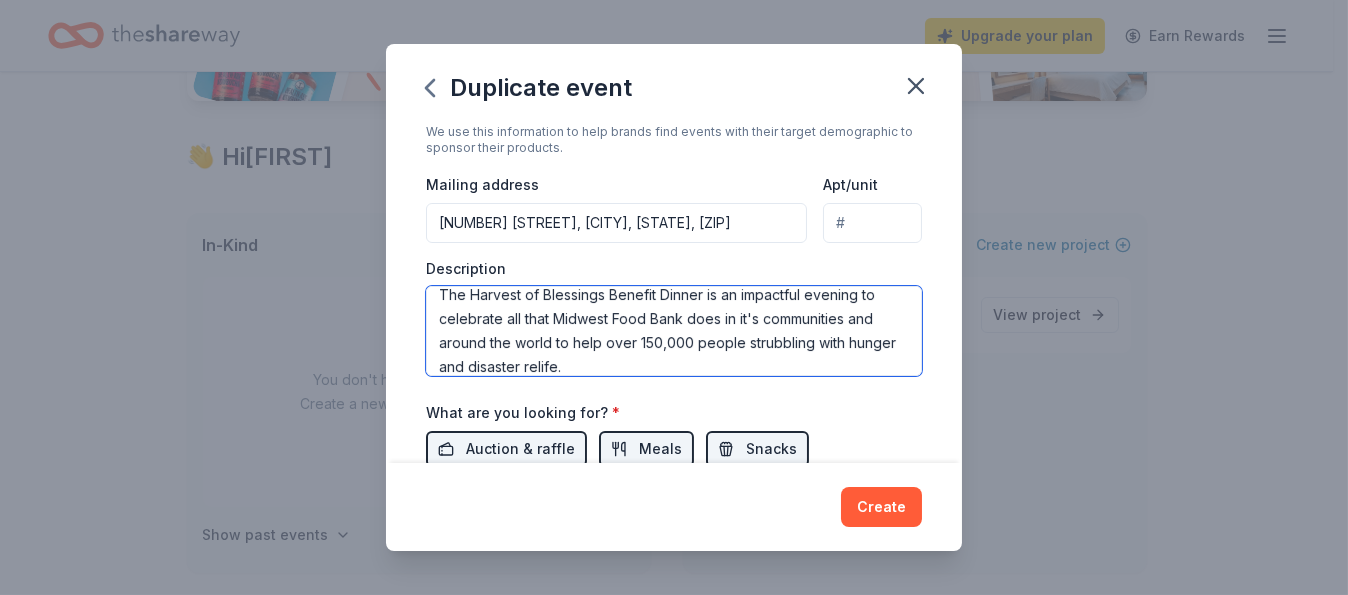 click on "The Harvest of Blessings Benefit Dinner is an impactful evening to celebrate all that Midwest Food Bank does in it's communities and around the world to help over 150,000 people strubbling with hunger and disaster relife." at bounding box center (674, 331) 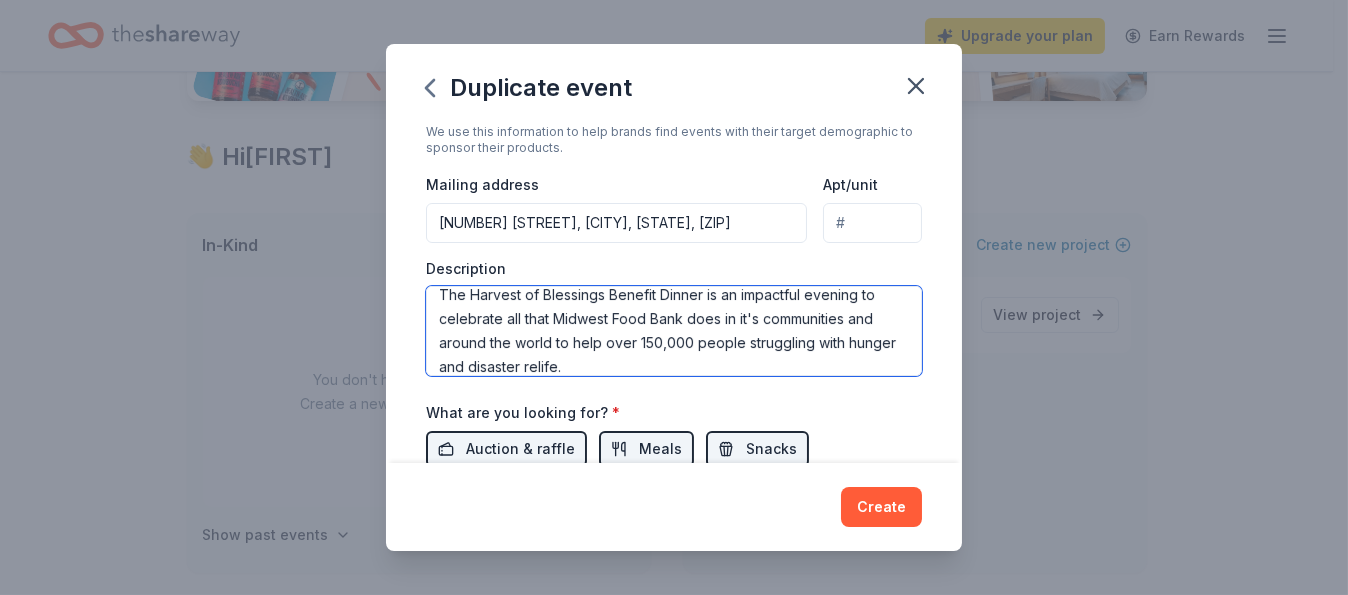 click on "The Harvest of Blessings Benefit Dinner is an impactful evening to celebrate all that Midwest Food Bank does in it's communities and around the world to help over 150,000 people struggling with hunger and disaster relife." at bounding box center (674, 331) 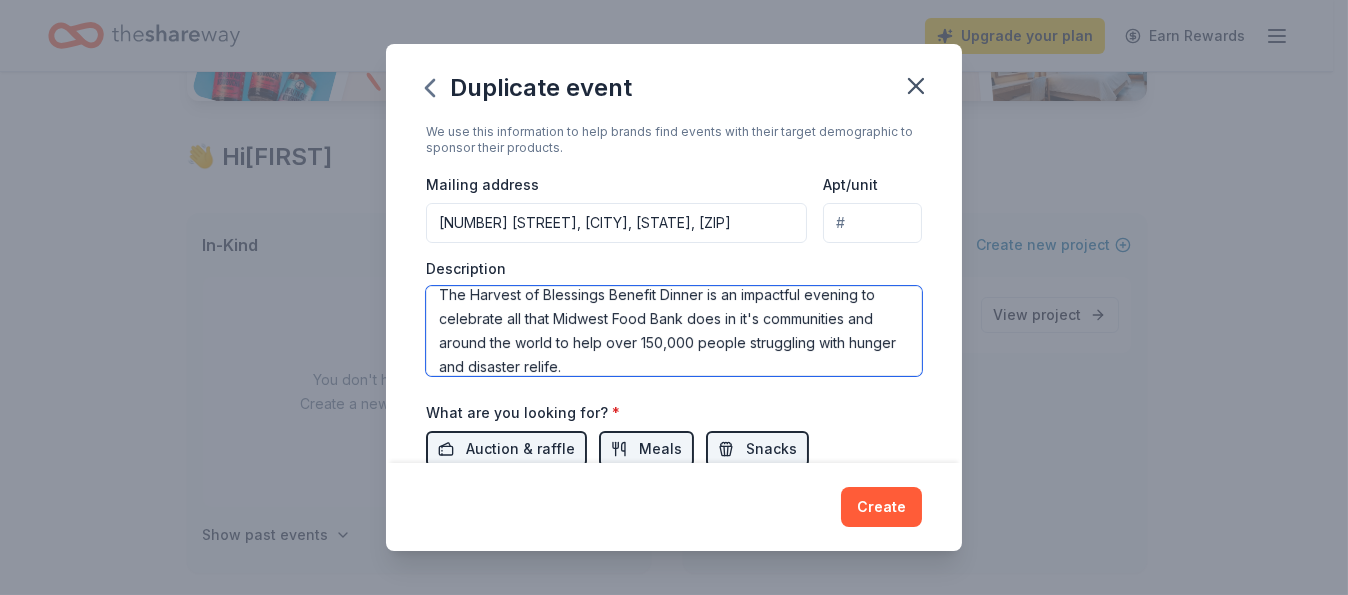 paste on "Along with providing disaster relief, Midwest Food Bank simultaneously and collaboratively addresses the immense amount of food waste in our country and the significant number of our population experiencing food insecurity." 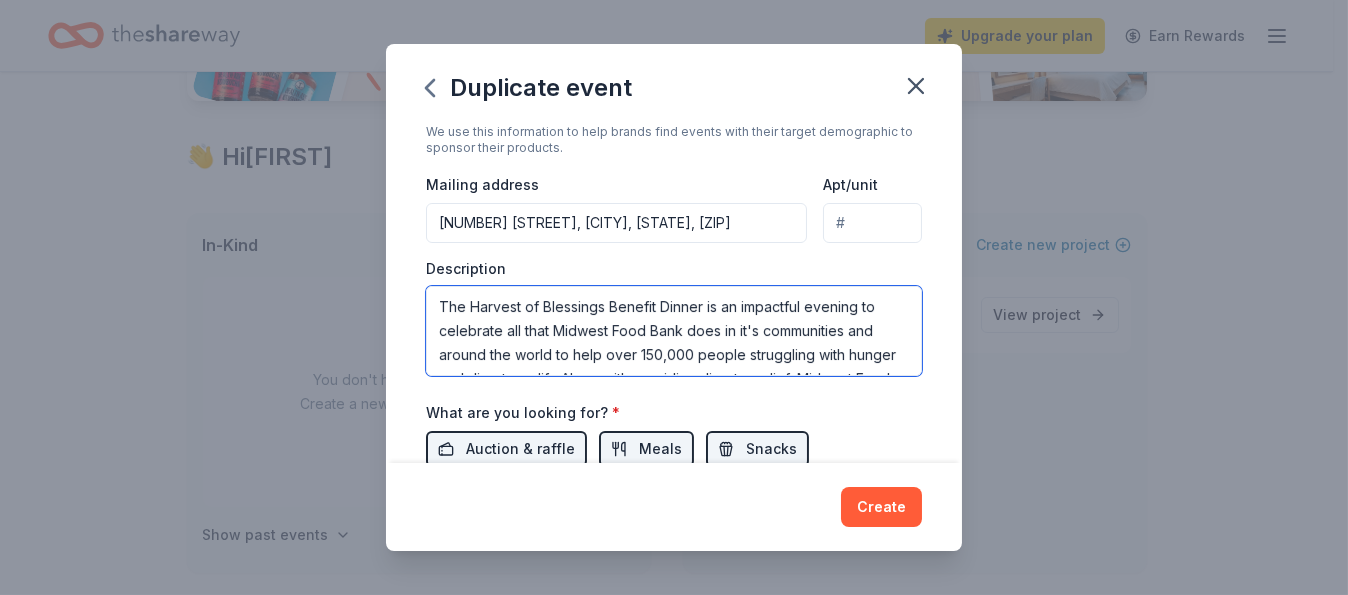 scroll, scrollTop: 96, scrollLeft: 0, axis: vertical 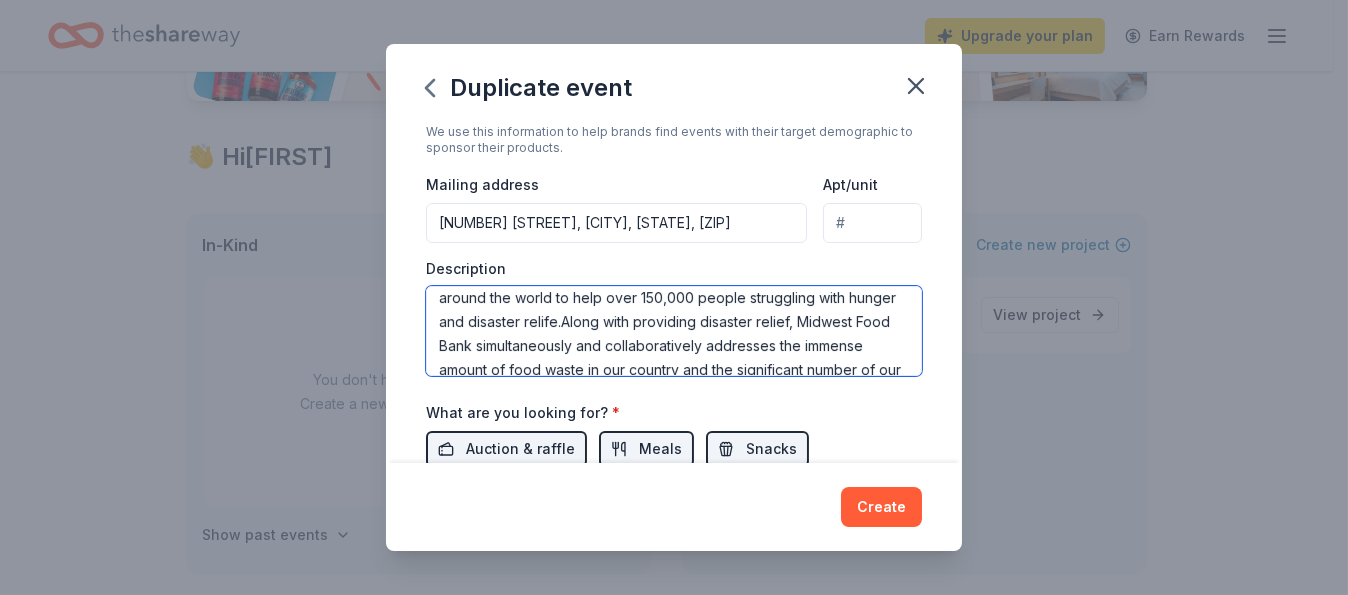 drag, startPoint x: 611, startPoint y: 323, endPoint x: 444, endPoint y: 319, distance: 167.0479 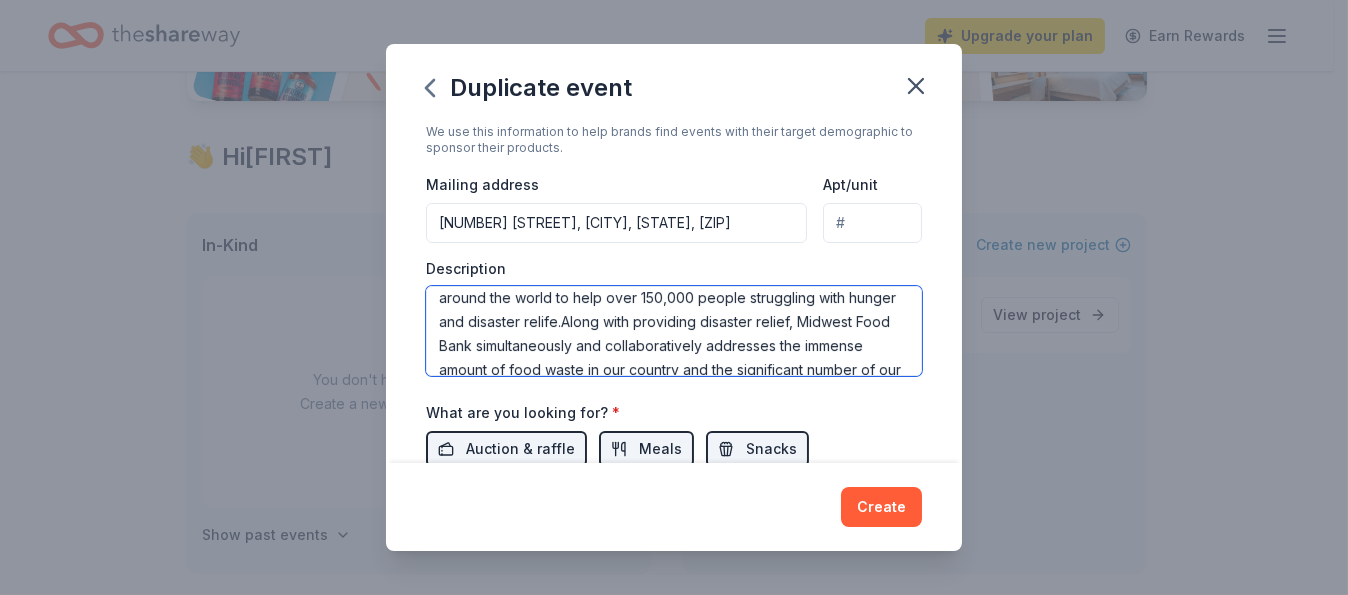 click on "The Harvest of Blessings Benefit Dinner is an impactful evening to celebrate all that Midwest Food Bank does in it's communities and around the world to help over 150,000 people struggling with hunger and disaster relife.Along with providing disaster relief, Midwest Food Bank simultaneously and collaboratively addresses the immense amount of food waste in our country and the significant number of our population experiencing food insecurity." at bounding box center [674, 331] 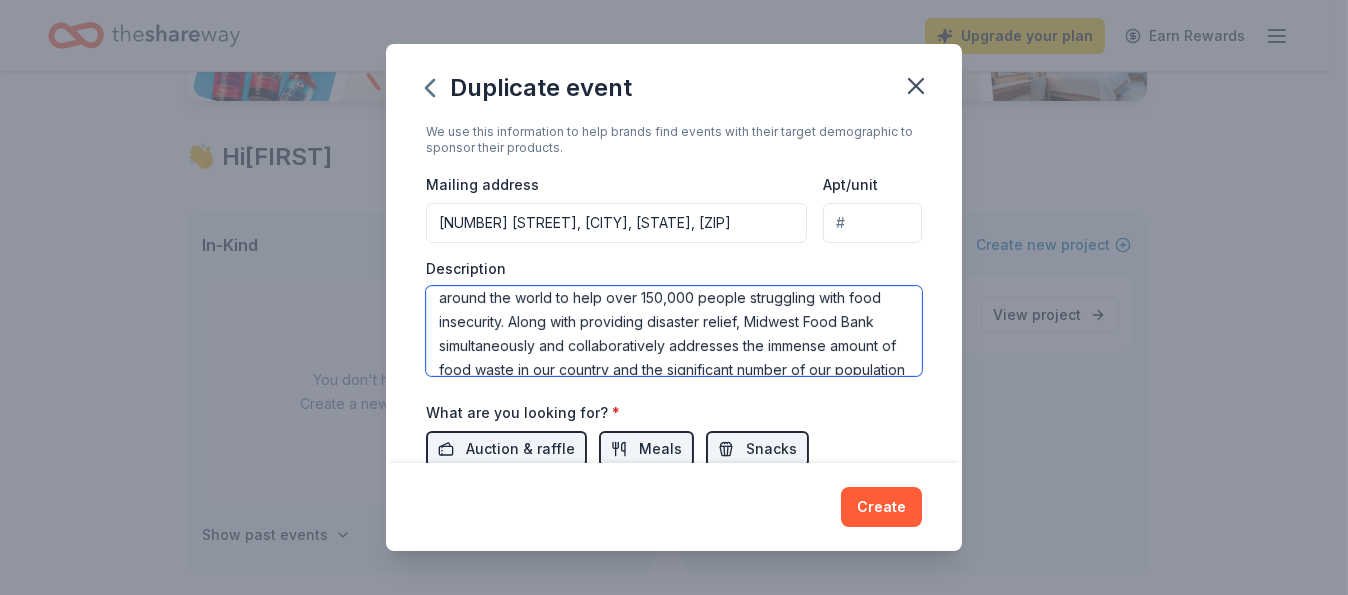 scroll, scrollTop: 96, scrollLeft: 0, axis: vertical 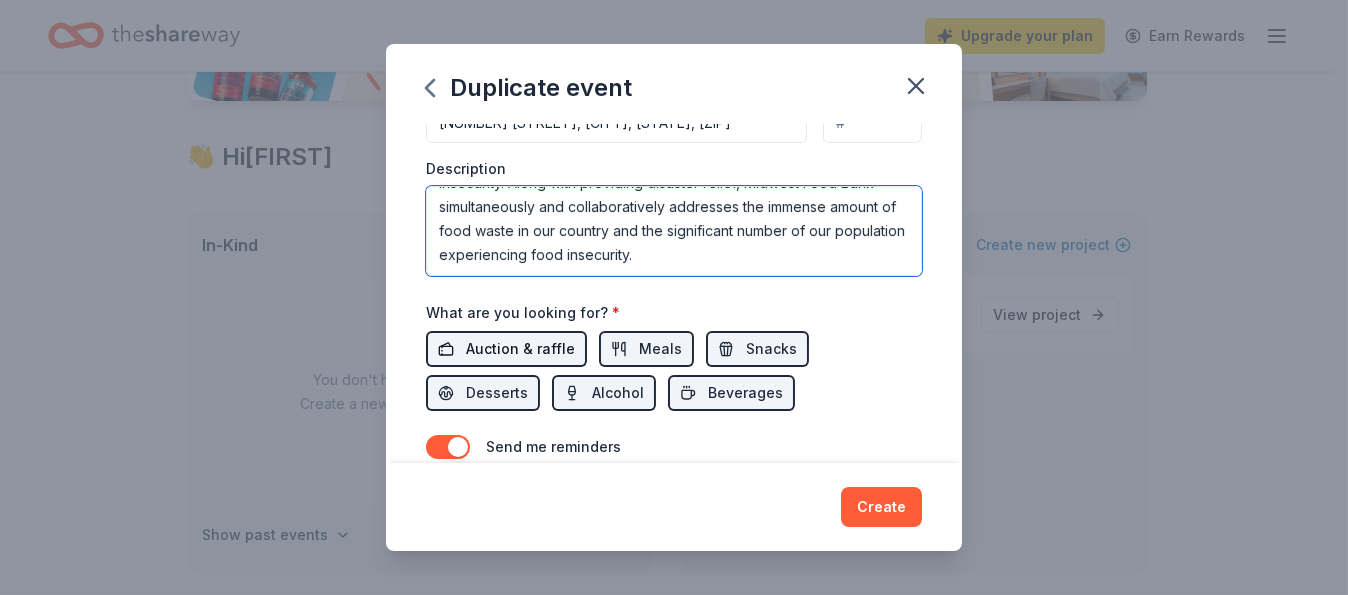 type on "The Harvest of Blessings Benefit Dinner is an impactful evening to celebrate all that Midwest Food Bank does in it's communities and around the world to help over 150,000 people struggling with food insecurity. Along with providing disaster relief, Midwest Food Bank simultaneously and collaboratively addresses the immense amount of food waste in our country and the significant number of our population experiencing food insecurity." 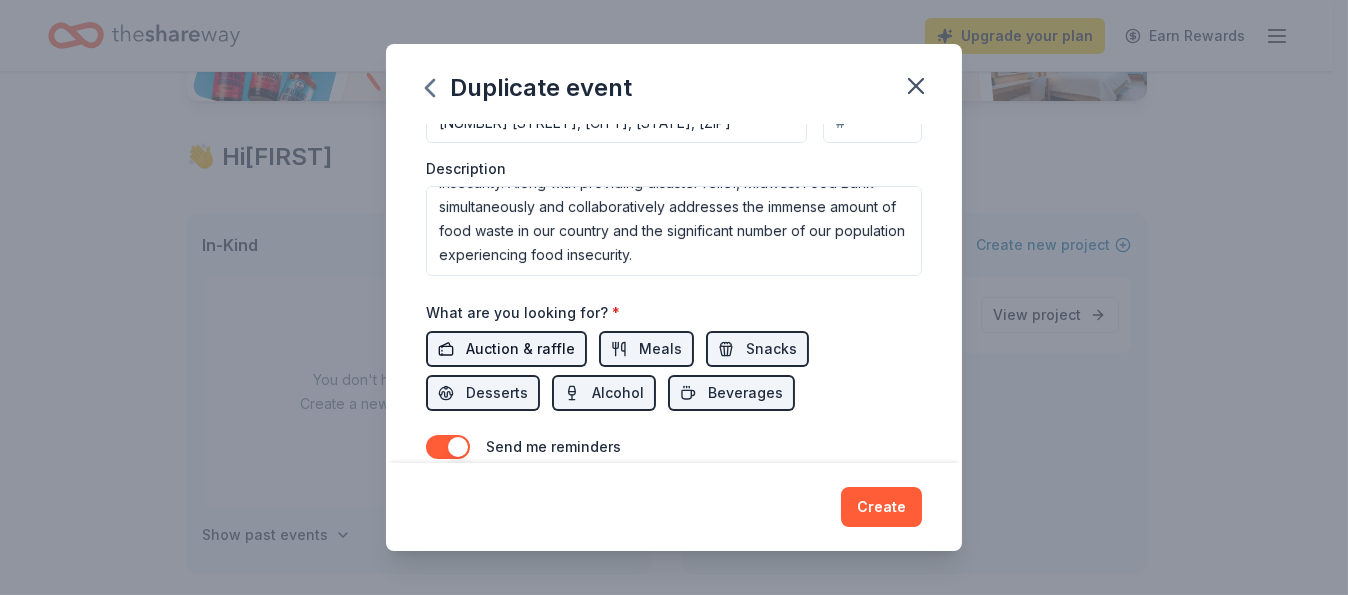 click on "Auction & raffle" at bounding box center (520, 349) 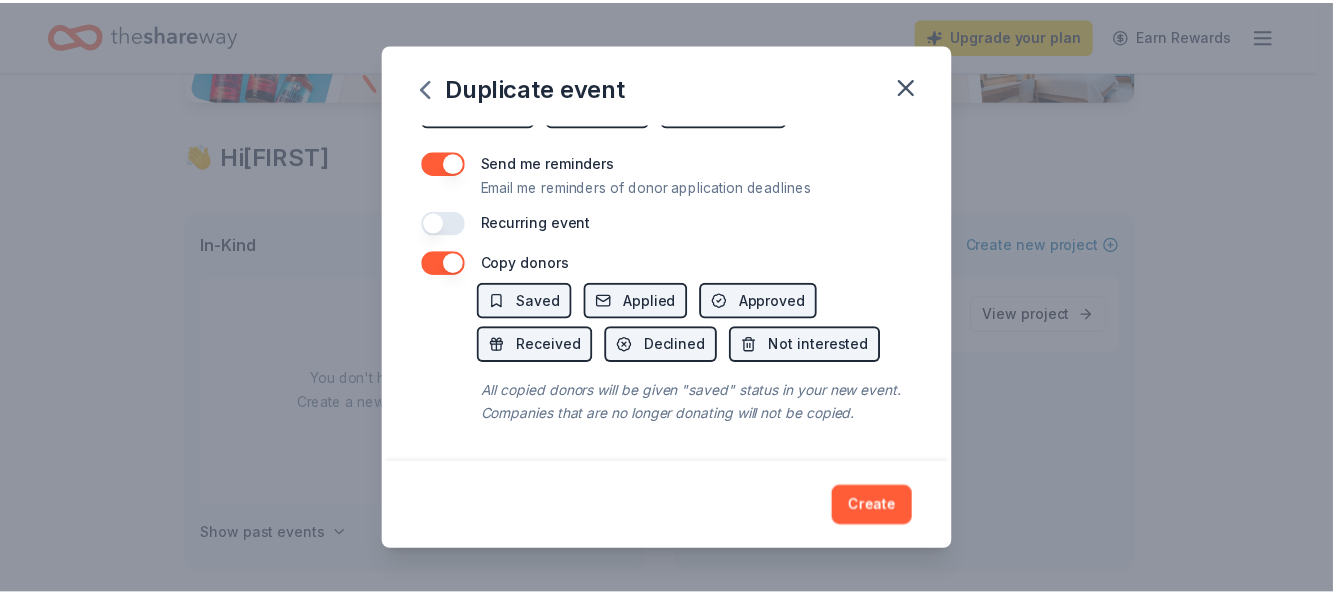 scroll, scrollTop: 874, scrollLeft: 0, axis: vertical 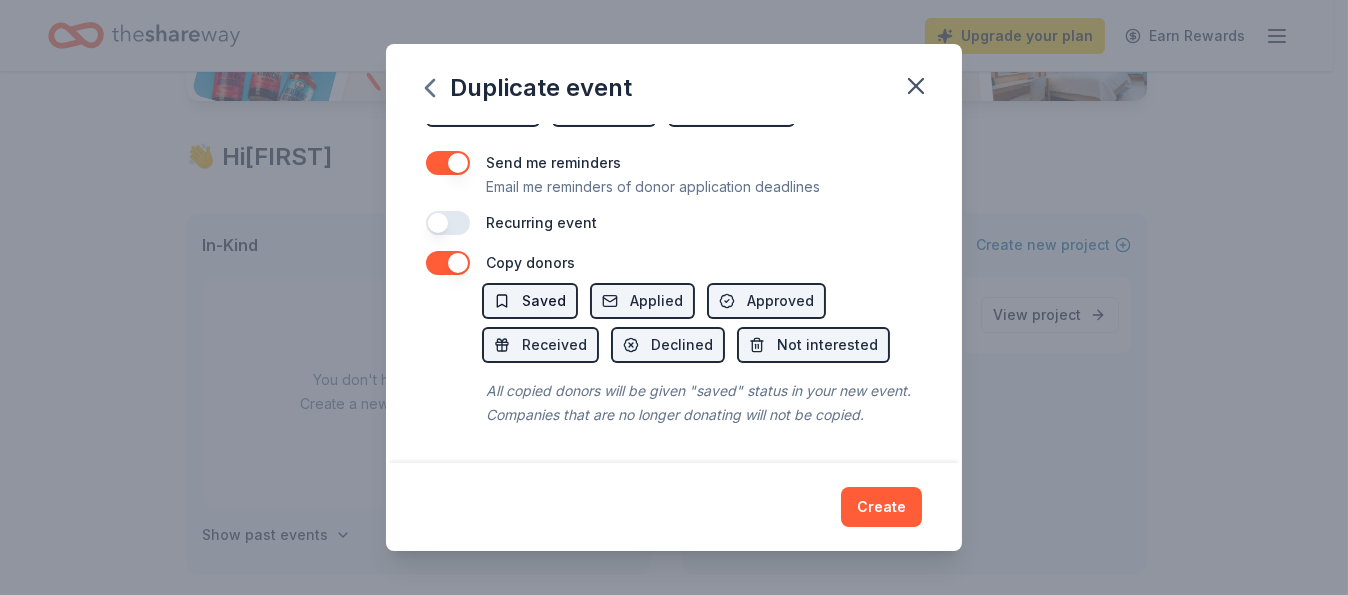 click on "Saved" at bounding box center (544, 301) 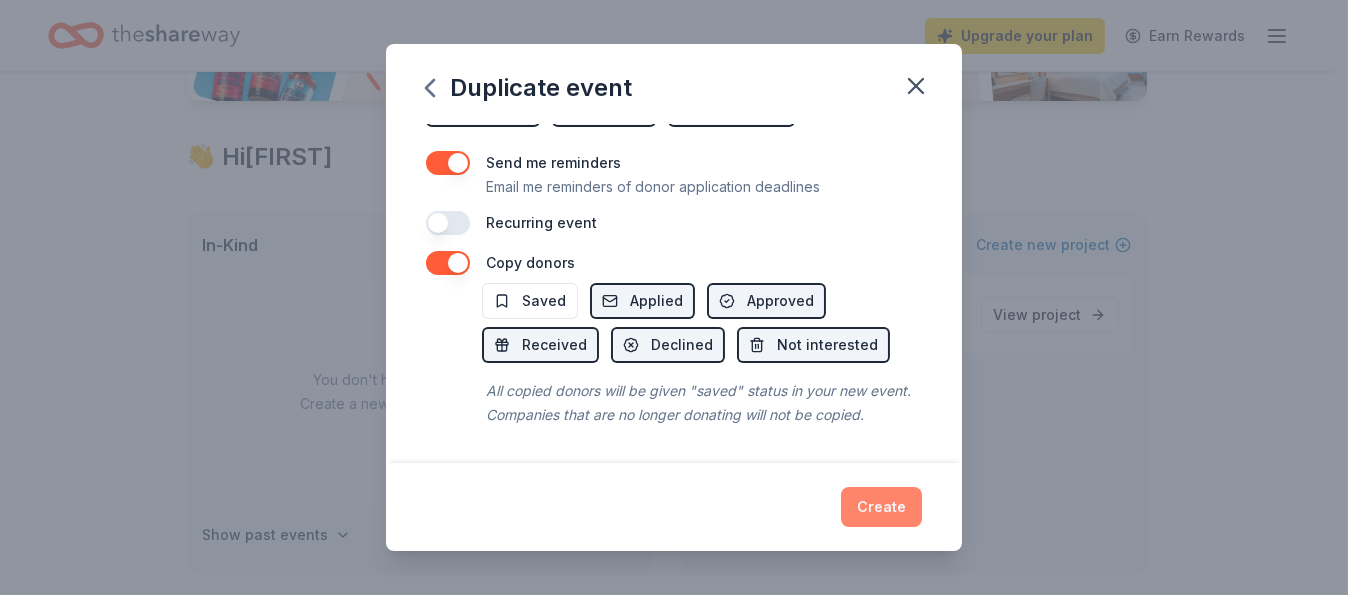 click on "Create" at bounding box center [881, 507] 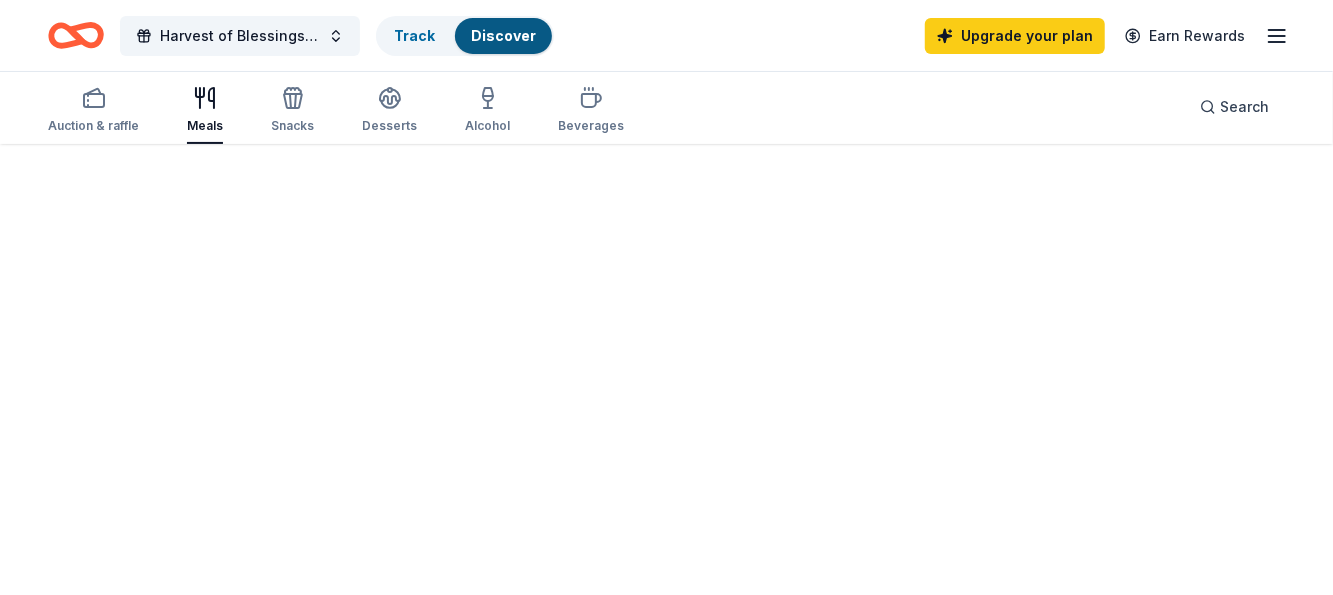 scroll, scrollTop: 0, scrollLeft: 0, axis: both 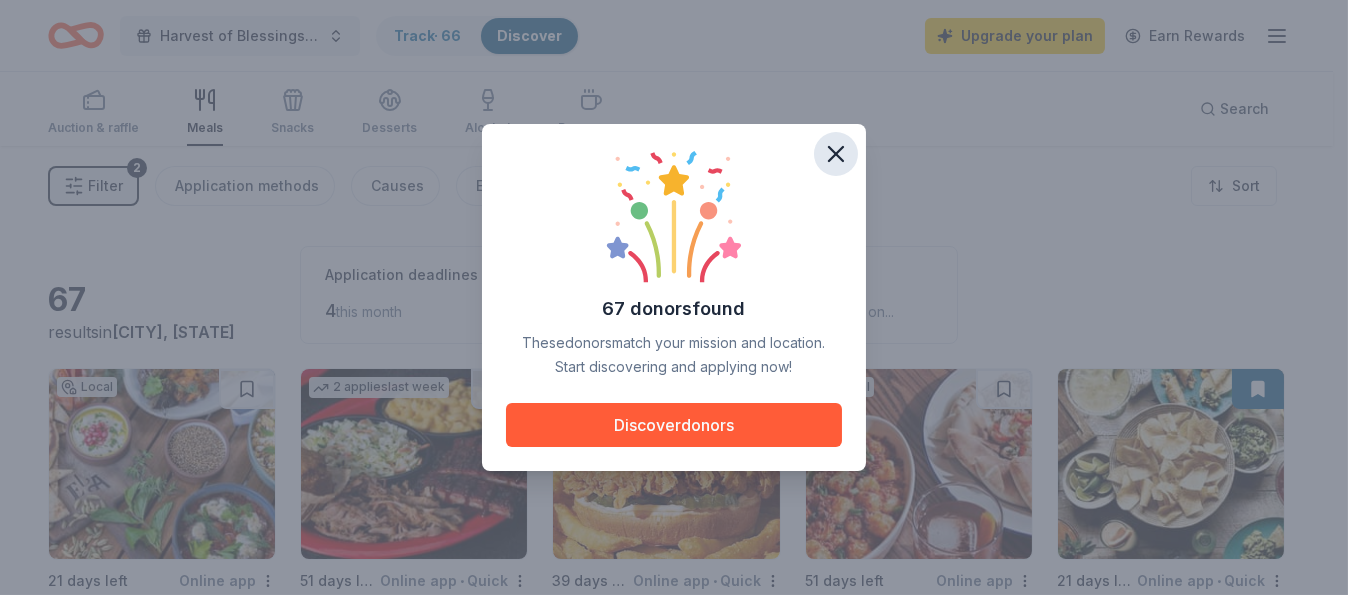 click 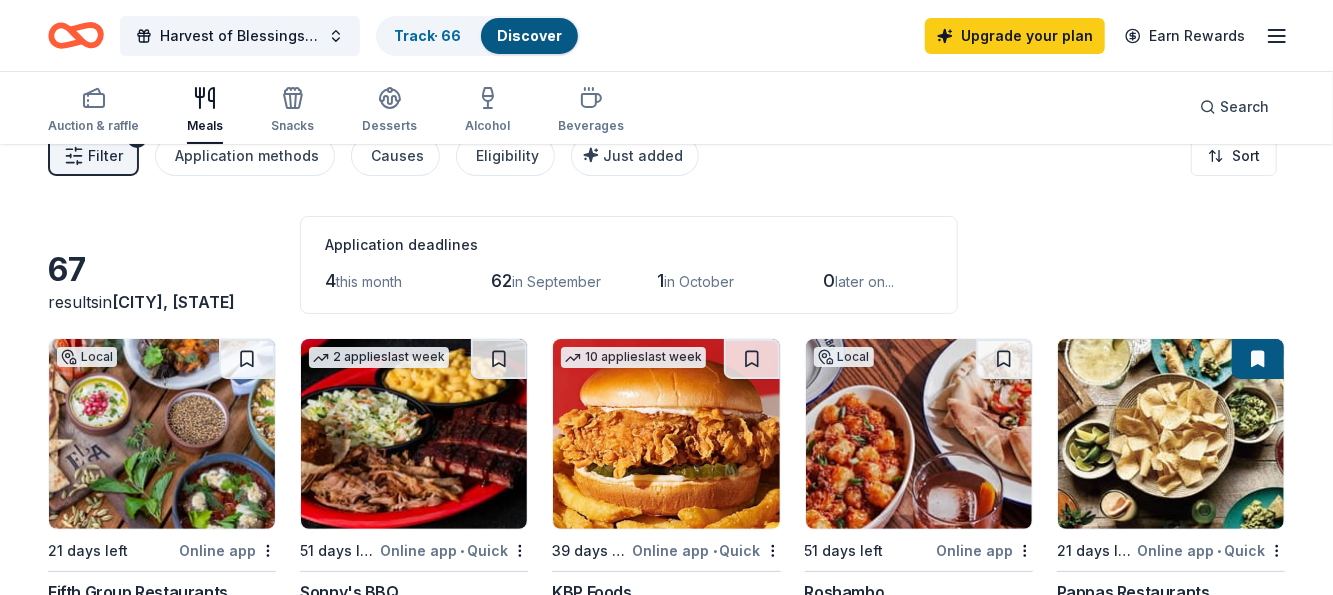 scroll, scrollTop: 0, scrollLeft: 0, axis: both 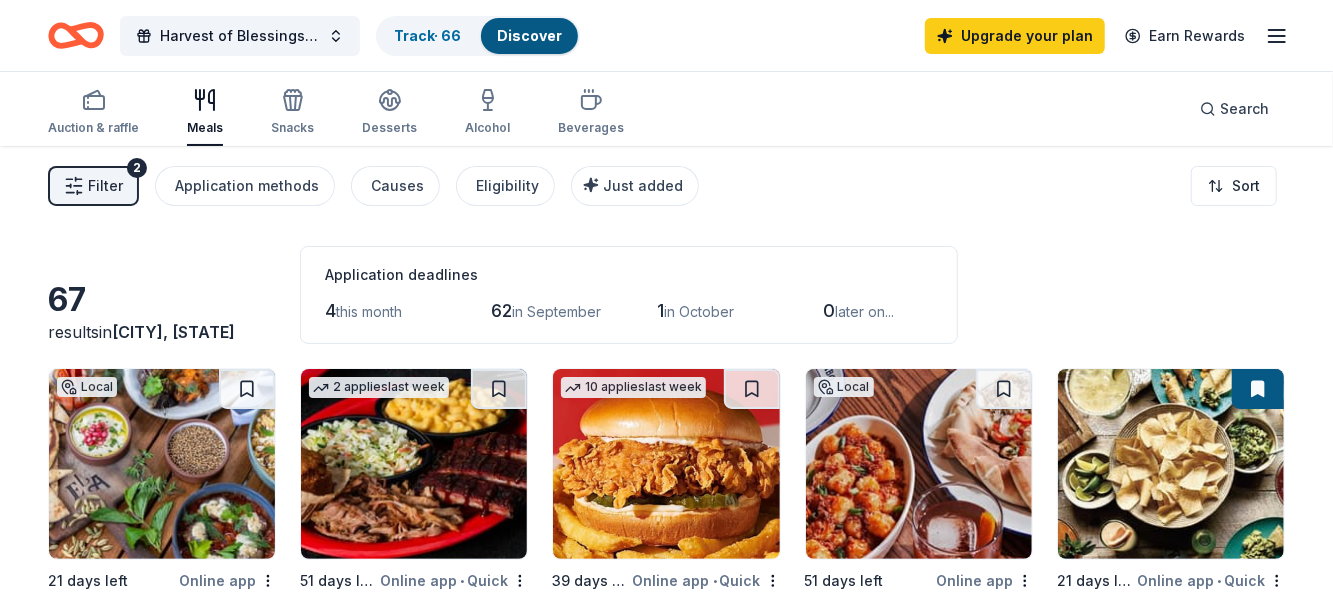 click 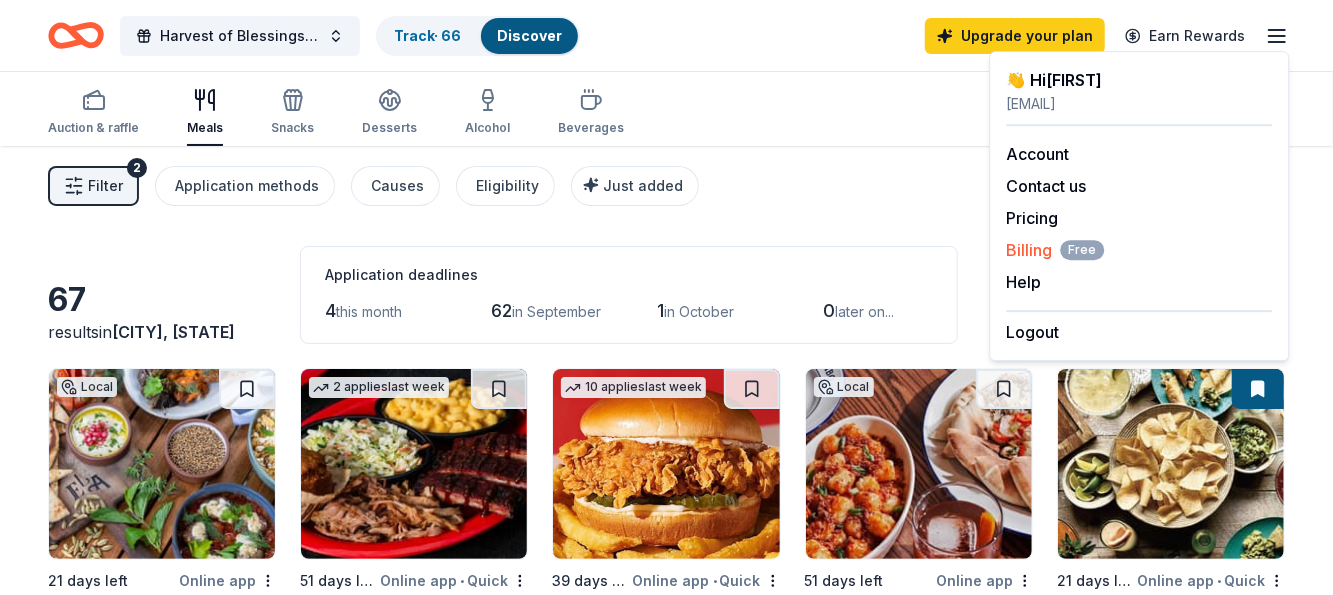 click on "Billing Free" at bounding box center [1055, 250] 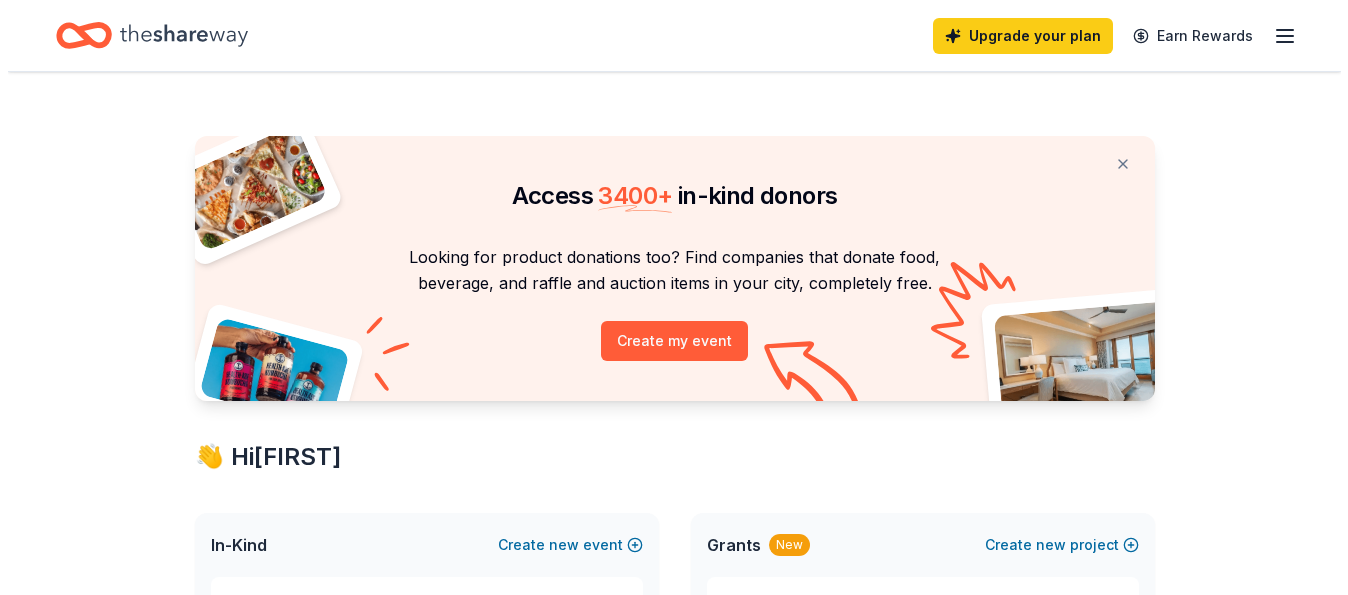scroll, scrollTop: 0, scrollLeft: 0, axis: both 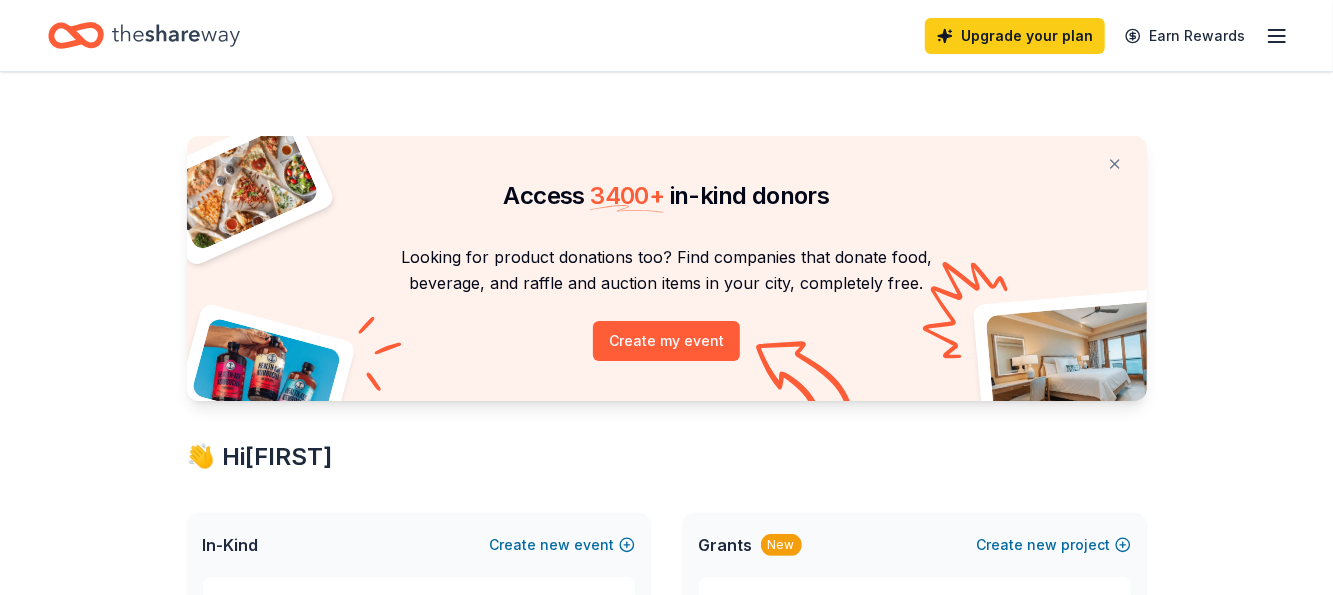 click 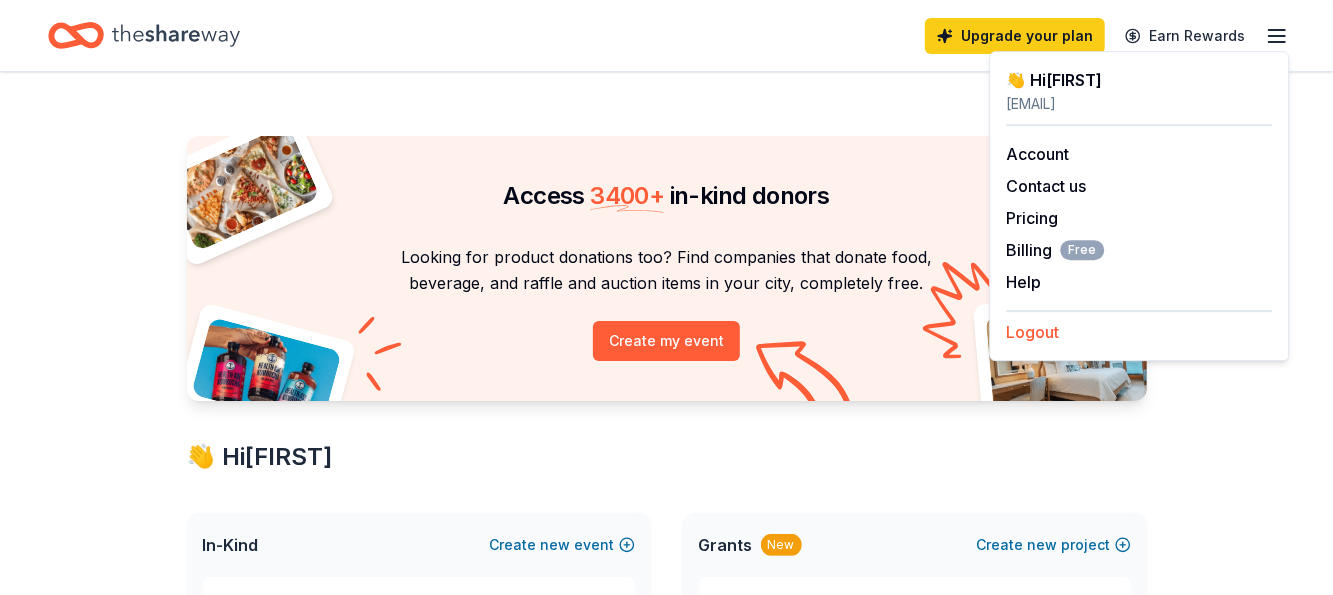 click on "Logout" at bounding box center [1032, 332] 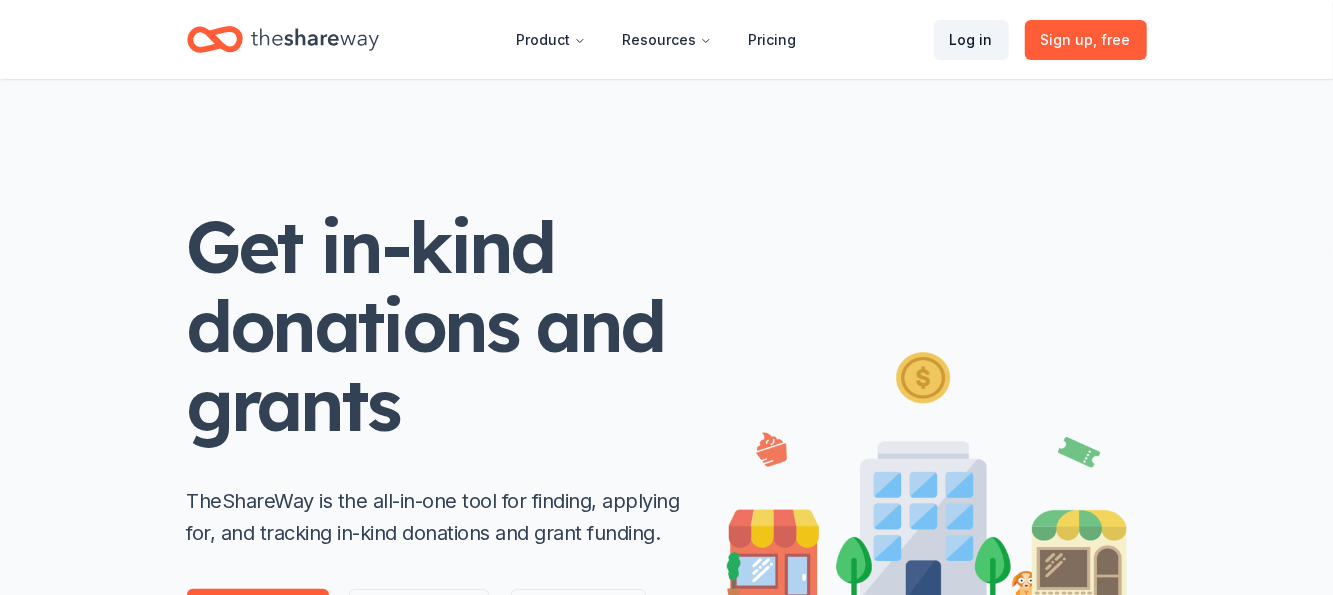 click on "Log in" at bounding box center (971, 40) 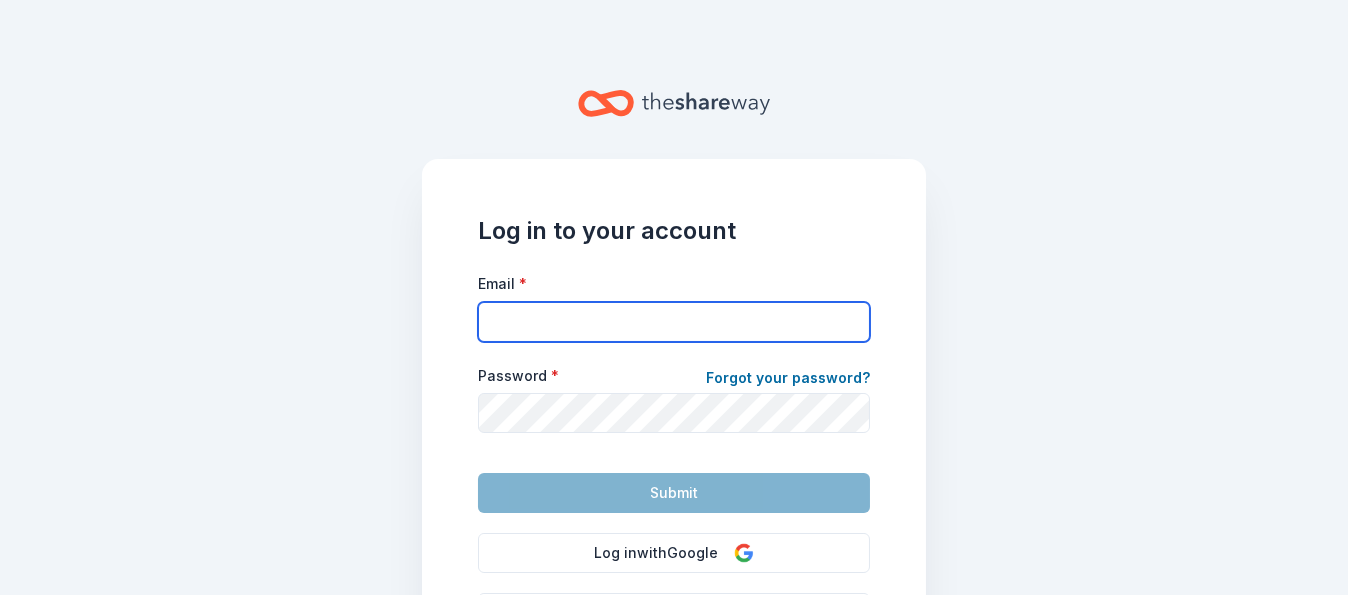click on "Email *" at bounding box center (674, 322) 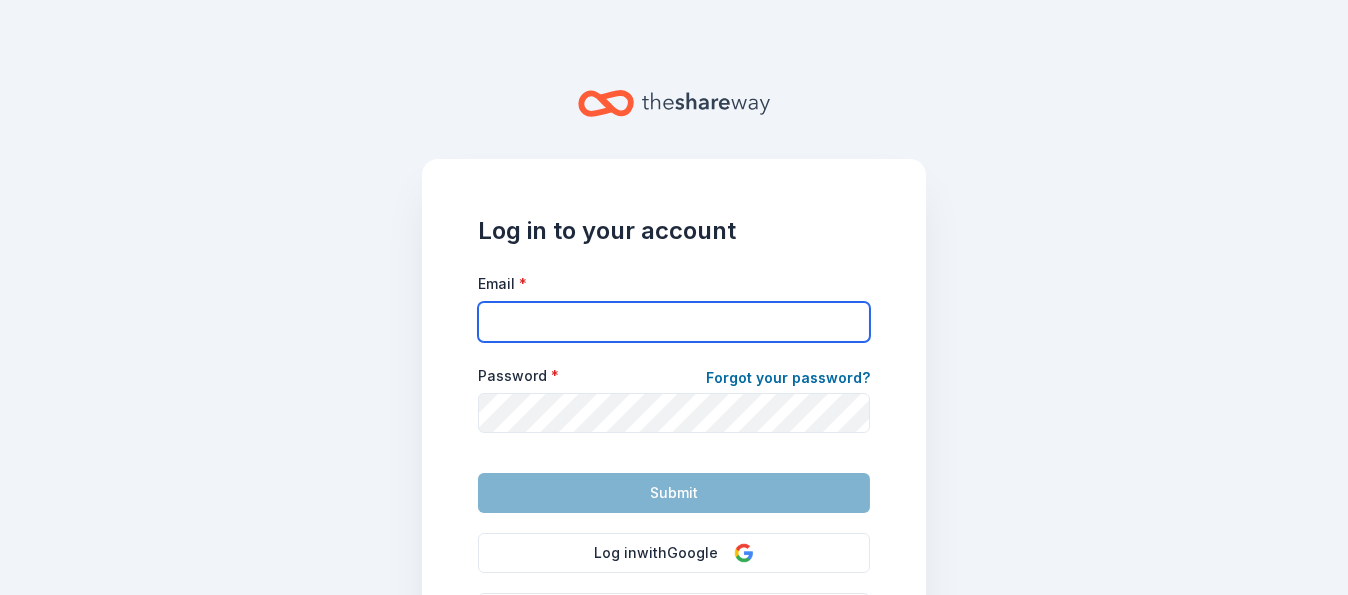 type on "[EMAIL]" 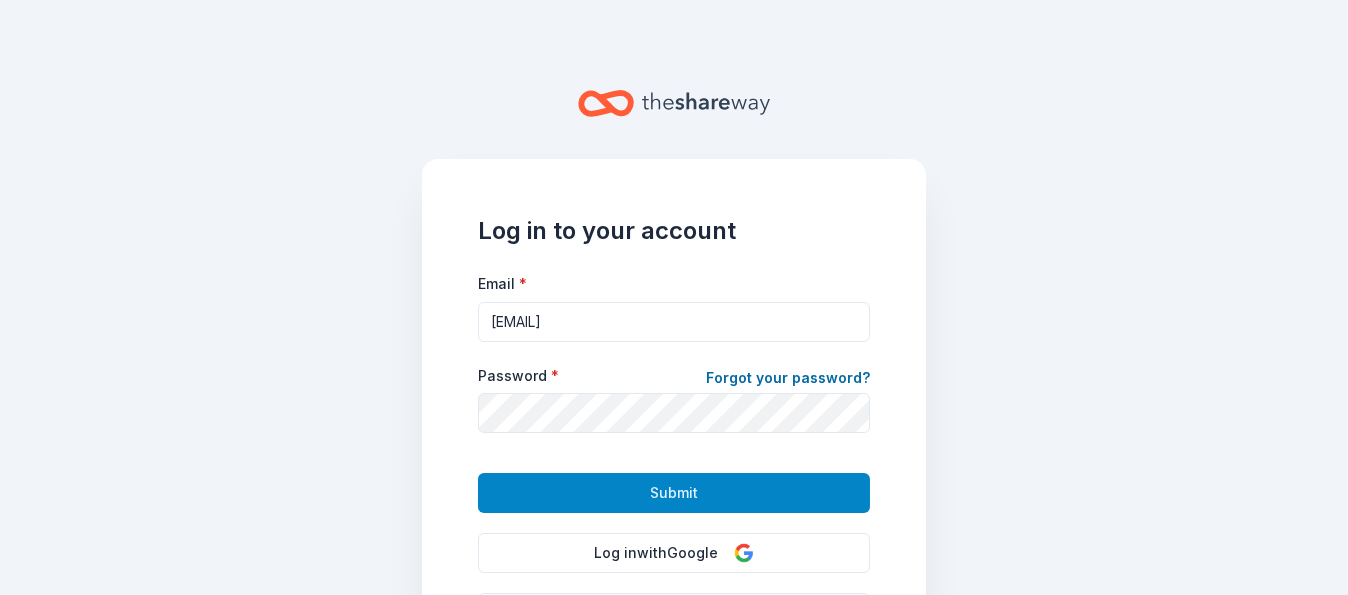 click on "Submit" at bounding box center [674, 493] 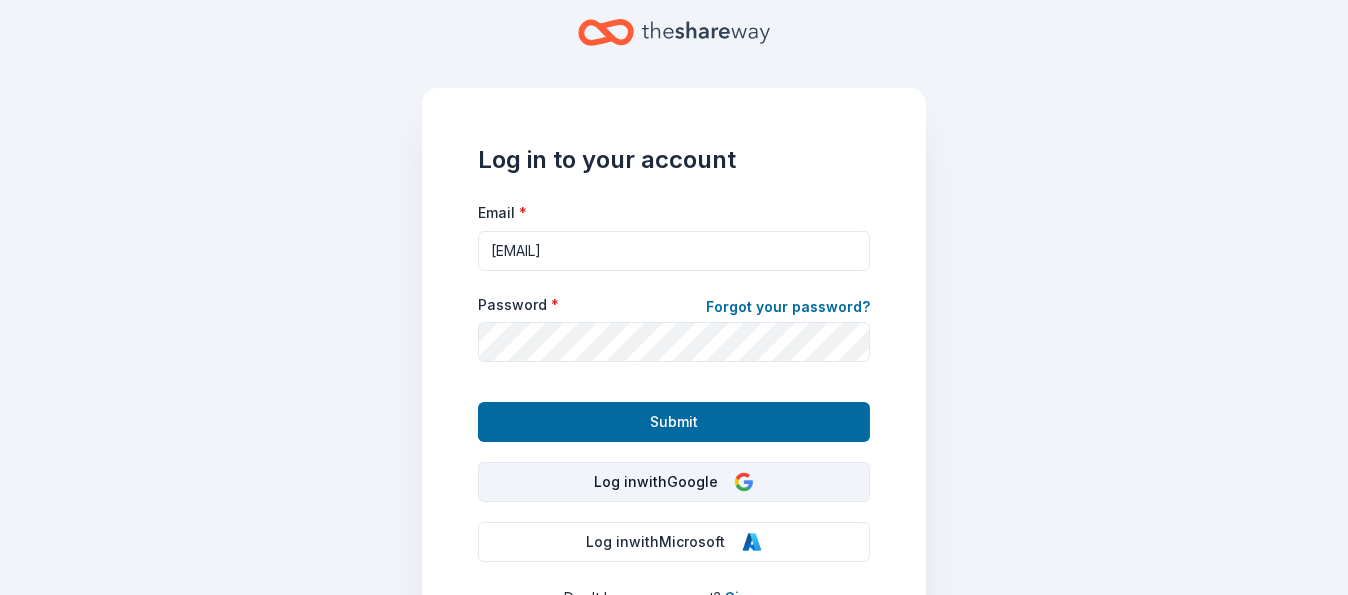scroll, scrollTop: 200, scrollLeft: 0, axis: vertical 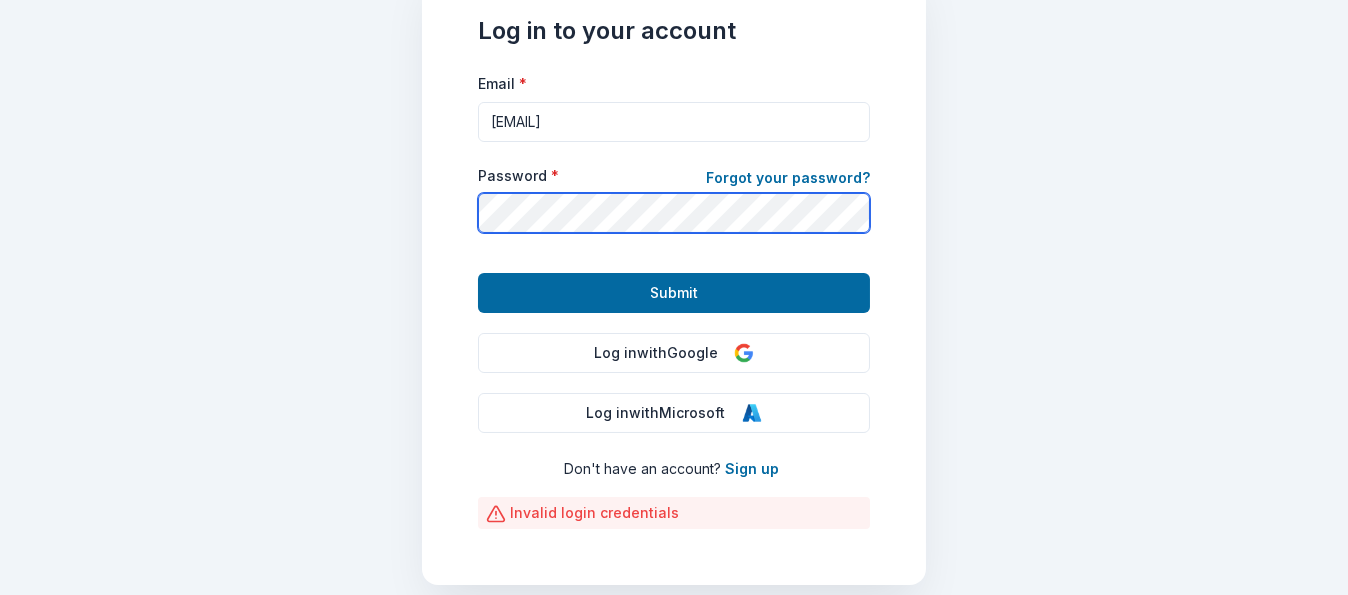click on "Log in to your account Email * [EMAIL] Password * Forgot your password? Submit Log in  with  Google Log in  with  Microsoft Don ' t have an account? Sign up Invalid login credentials" at bounding box center (674, 272) 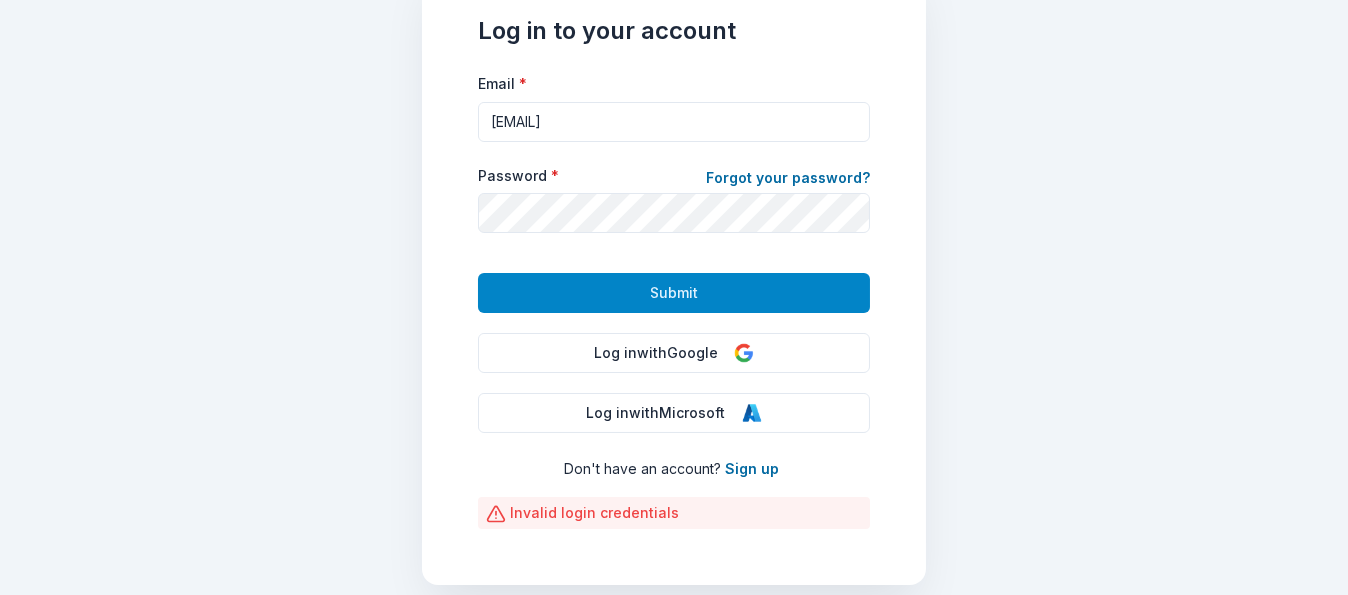 click on "Submit" at bounding box center [674, 293] 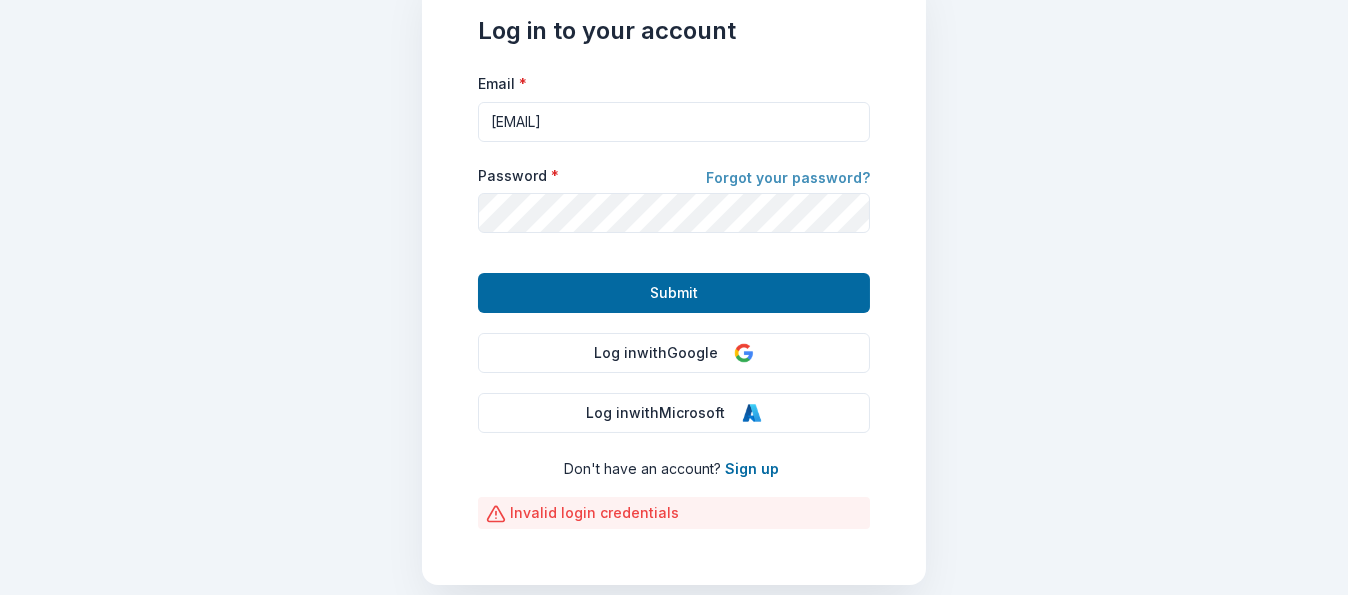 click on "Forgot your password?" at bounding box center [788, 180] 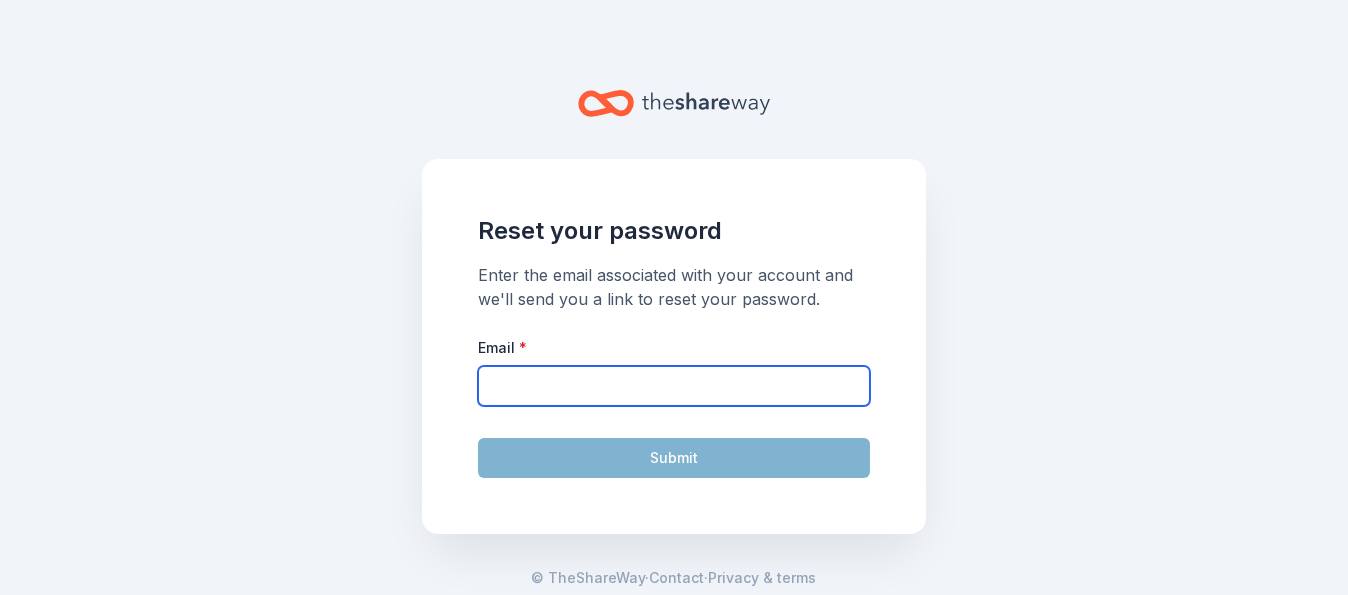 click on "Email *" at bounding box center [674, 386] 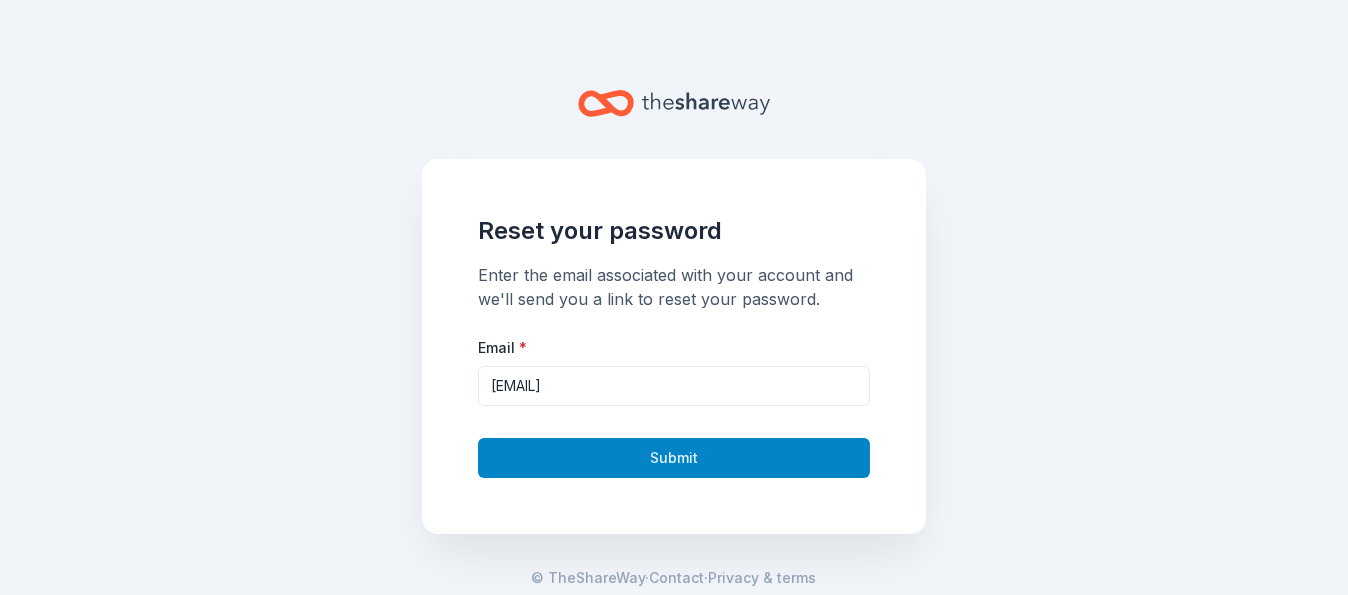 click on "Submit" at bounding box center (674, 458) 